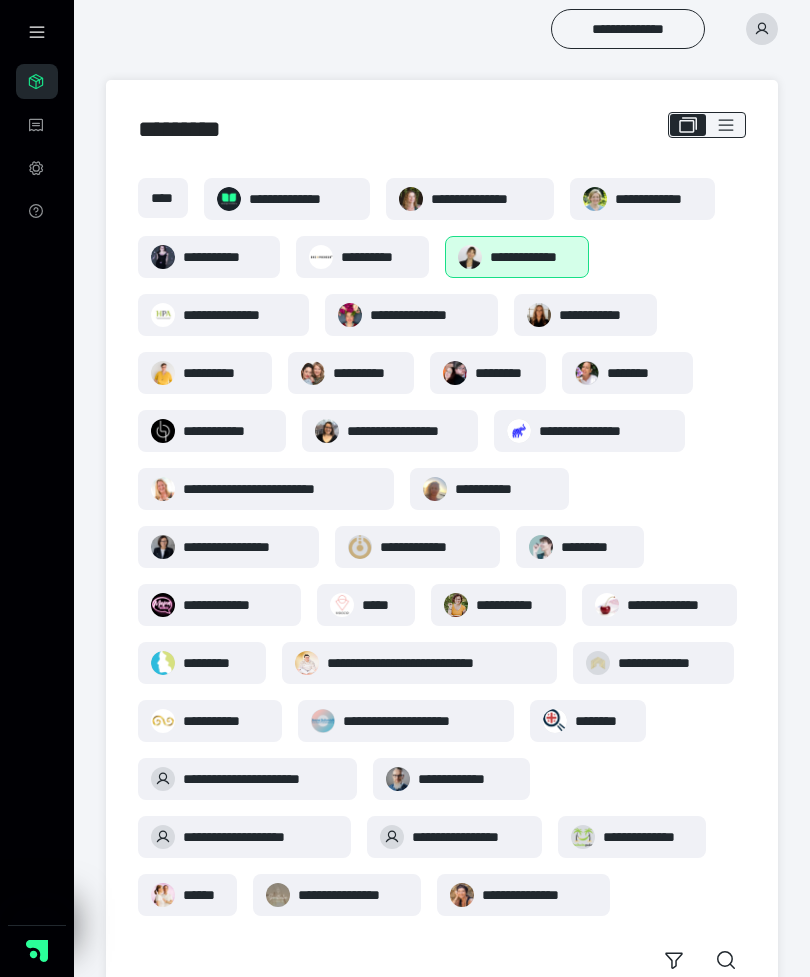 scroll, scrollTop: 0, scrollLeft: 0, axis: both 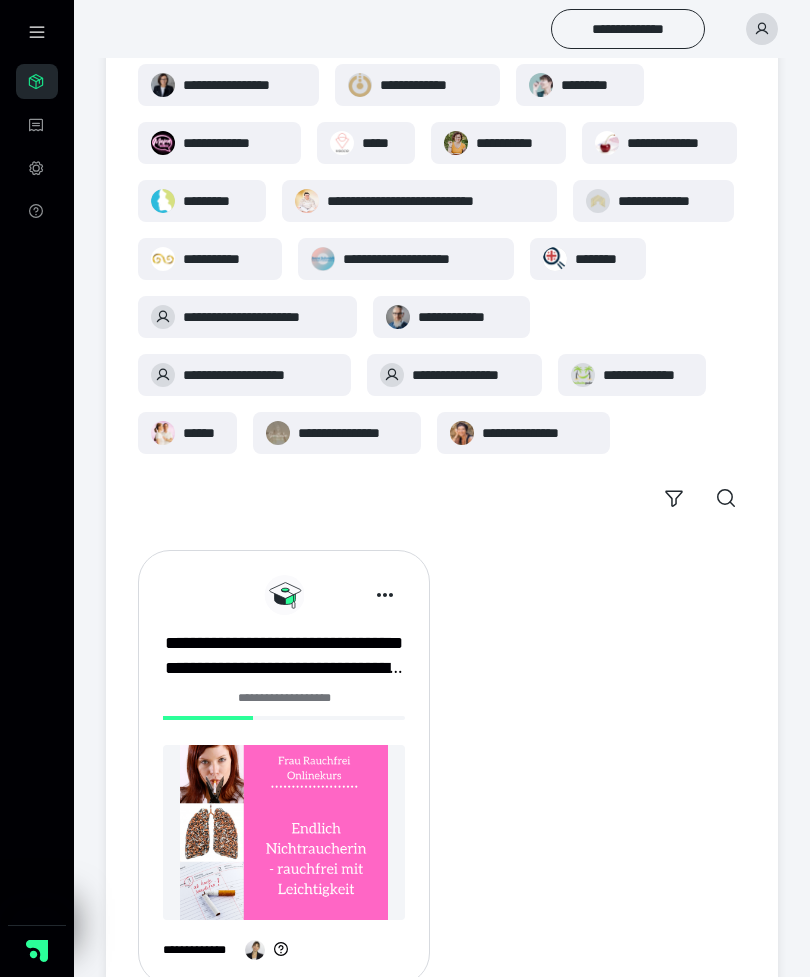 click at bounding box center (284, 832) 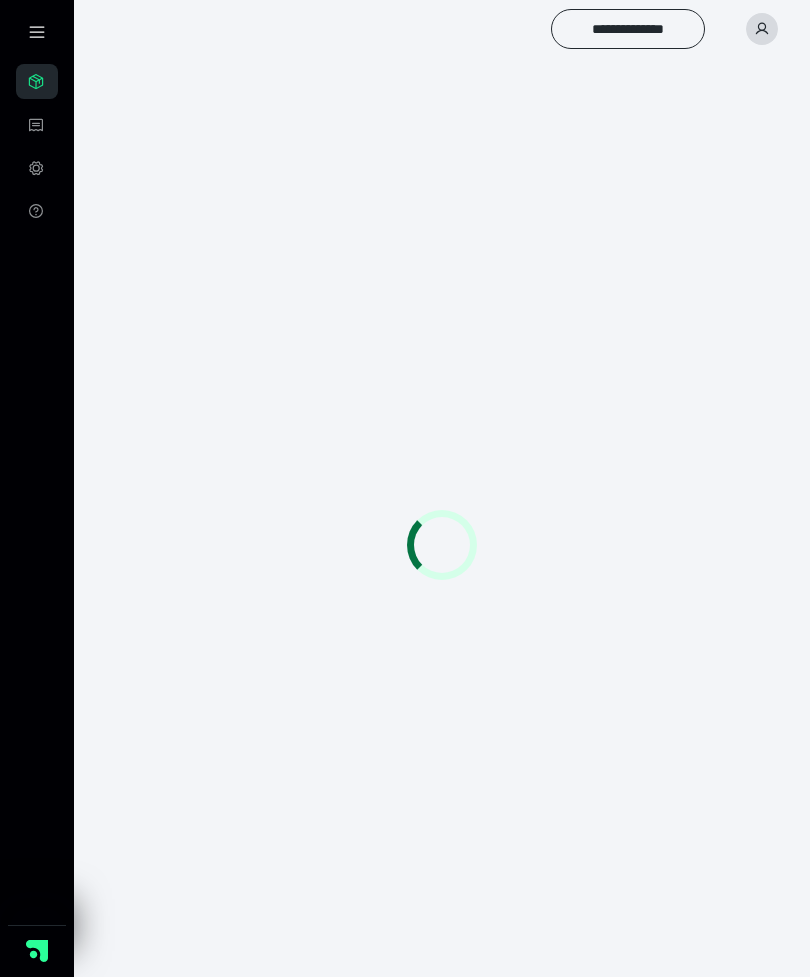 scroll, scrollTop: 0, scrollLeft: 0, axis: both 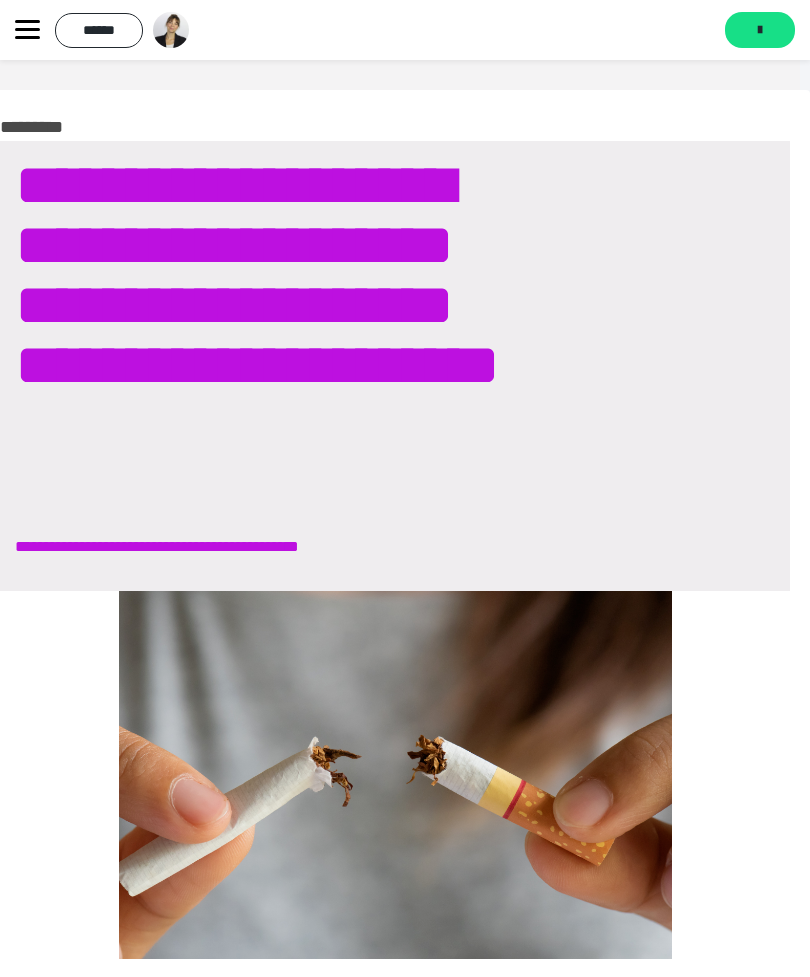 click 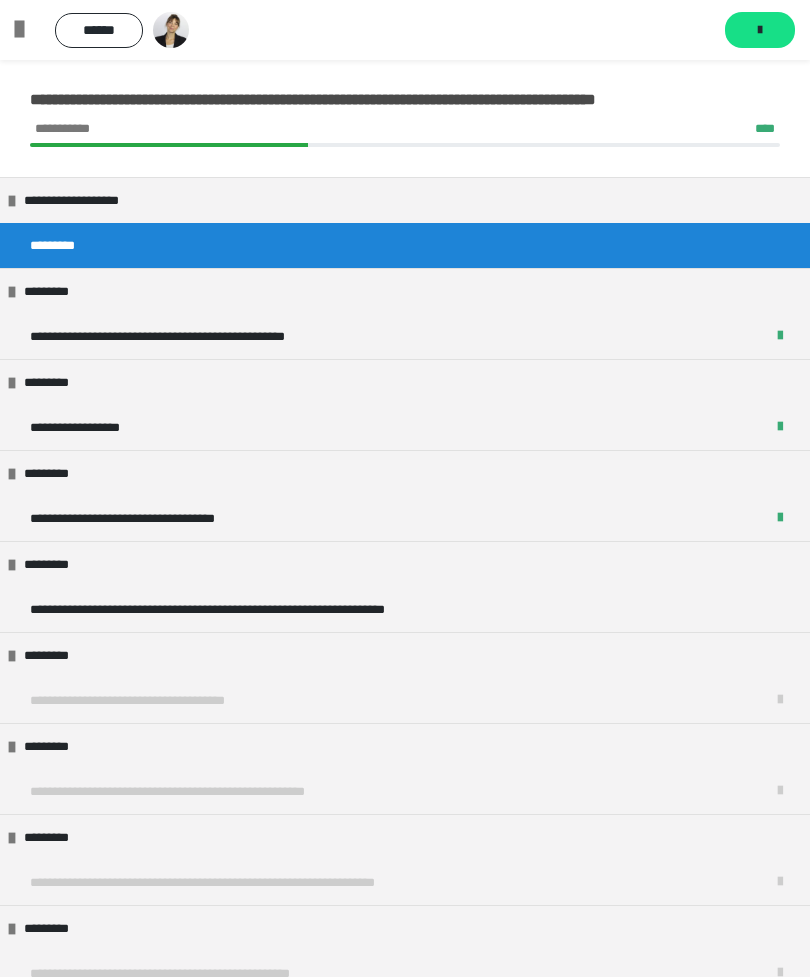 click on "*********" at bounding box center (405, 564) 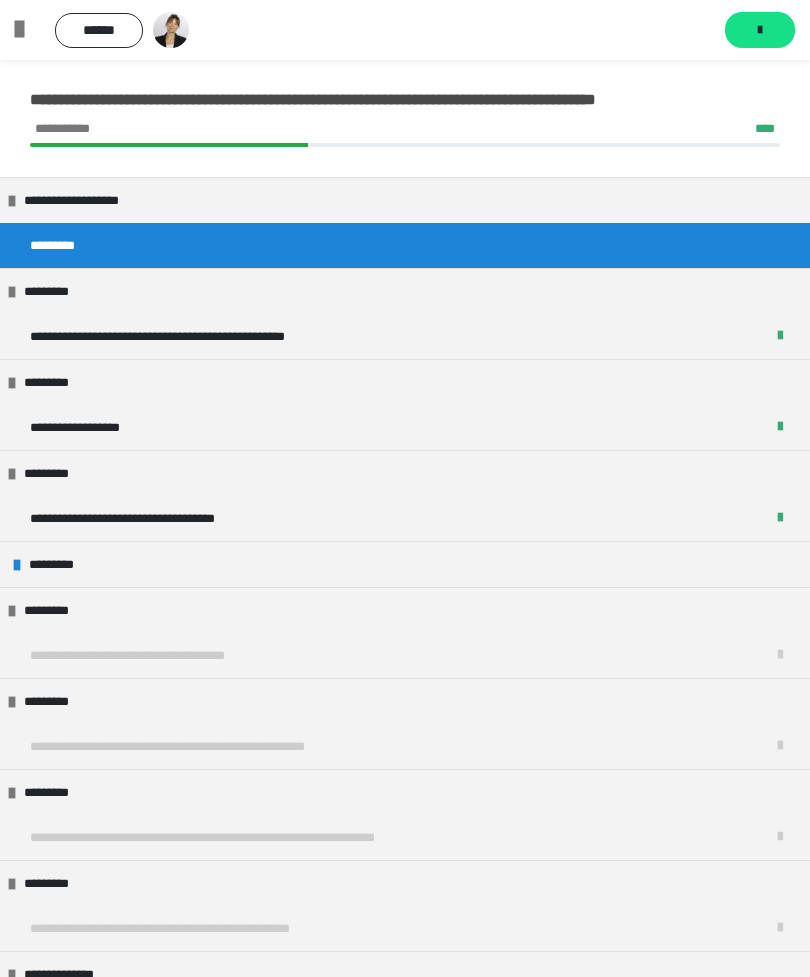 click on "*********" at bounding box center [58, 564] 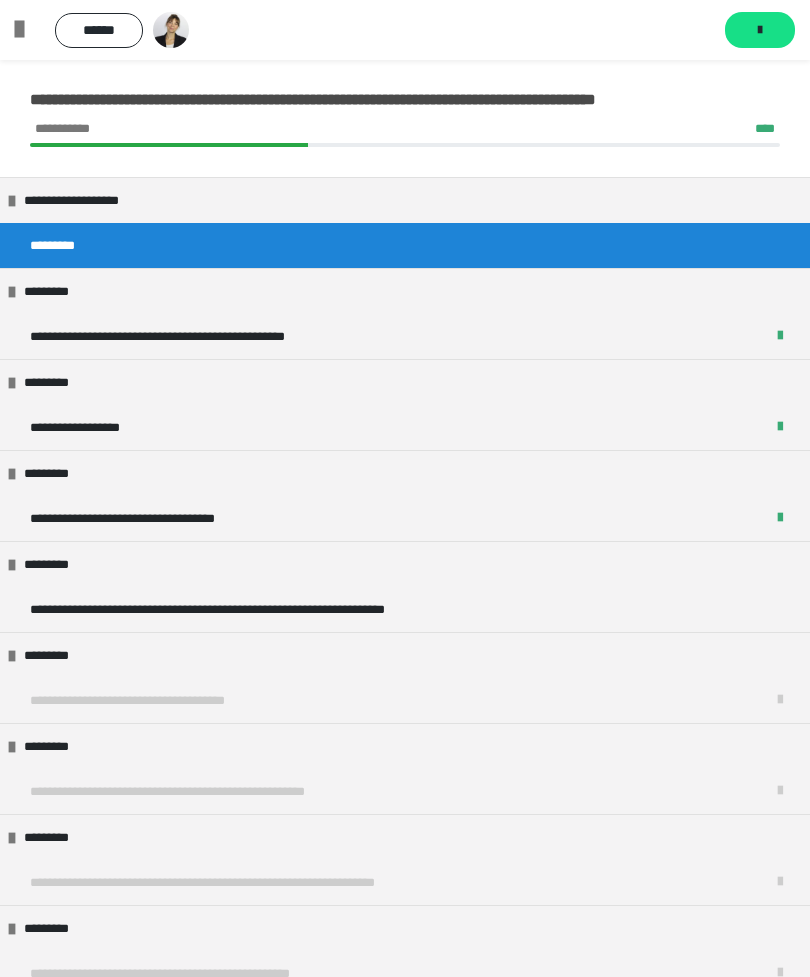 click on "**********" at bounding box center (283, 609) 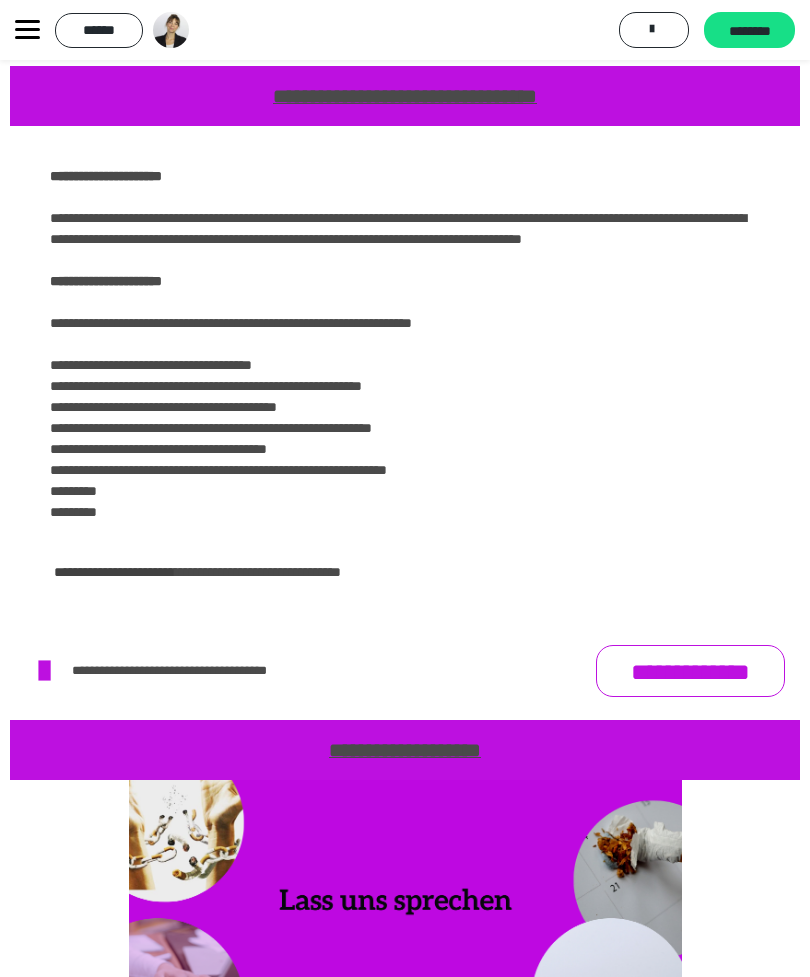 scroll, scrollTop: 2595, scrollLeft: 0, axis: vertical 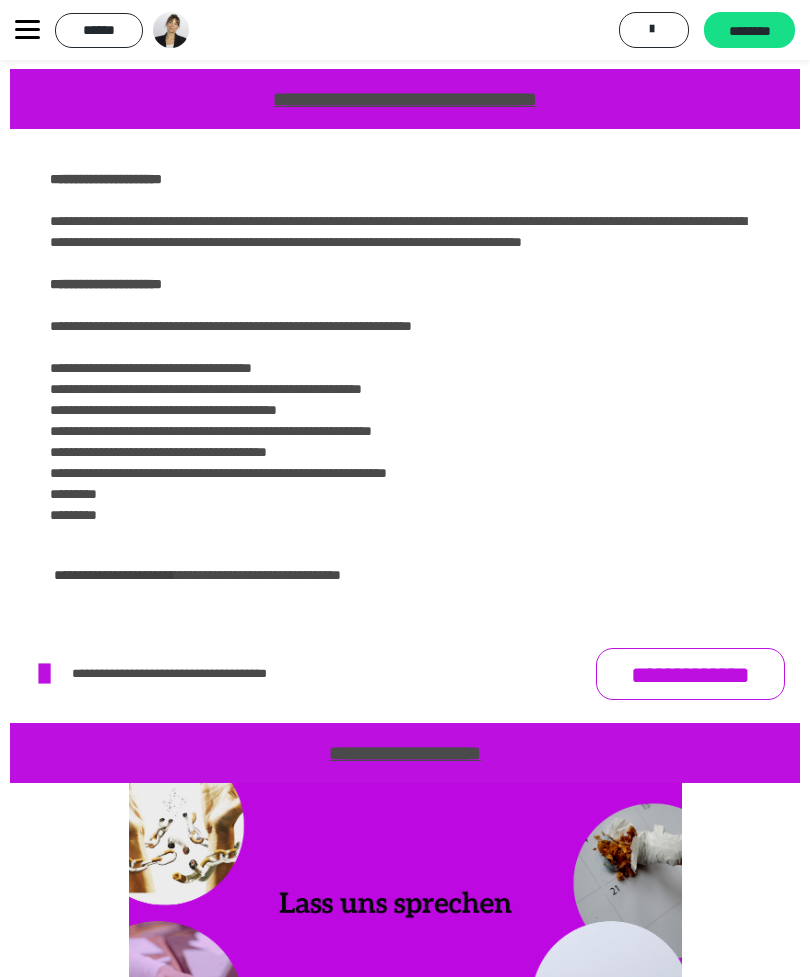 click on "**********" at bounding box center (690, 674) 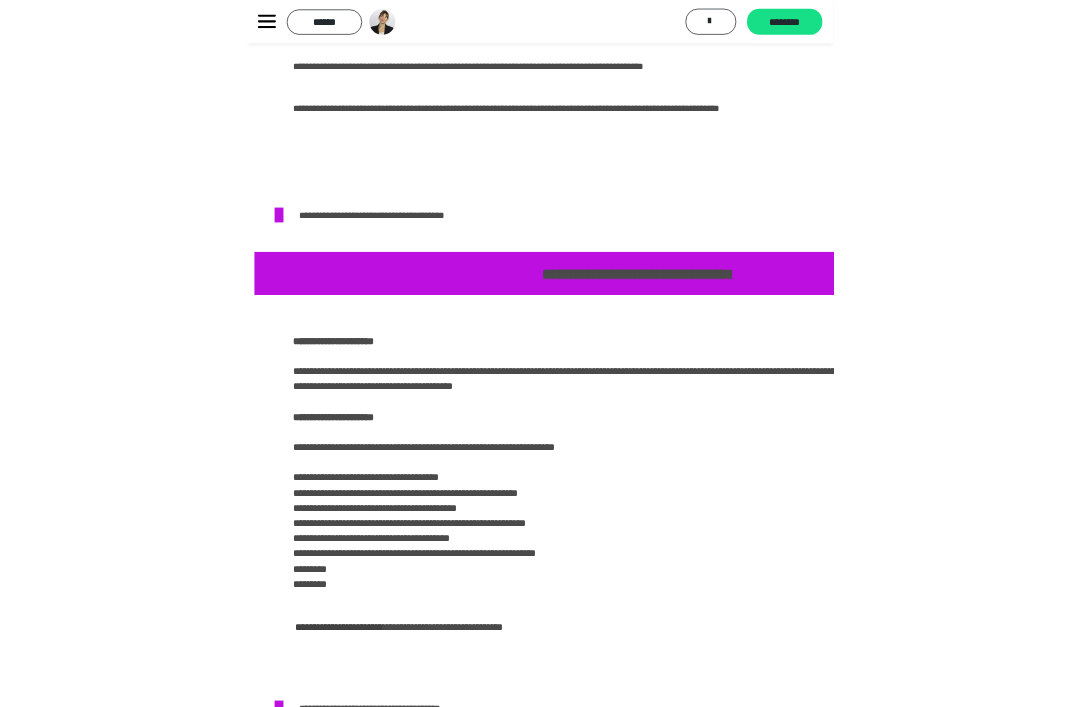 scroll, scrollTop: 1984, scrollLeft: 0, axis: vertical 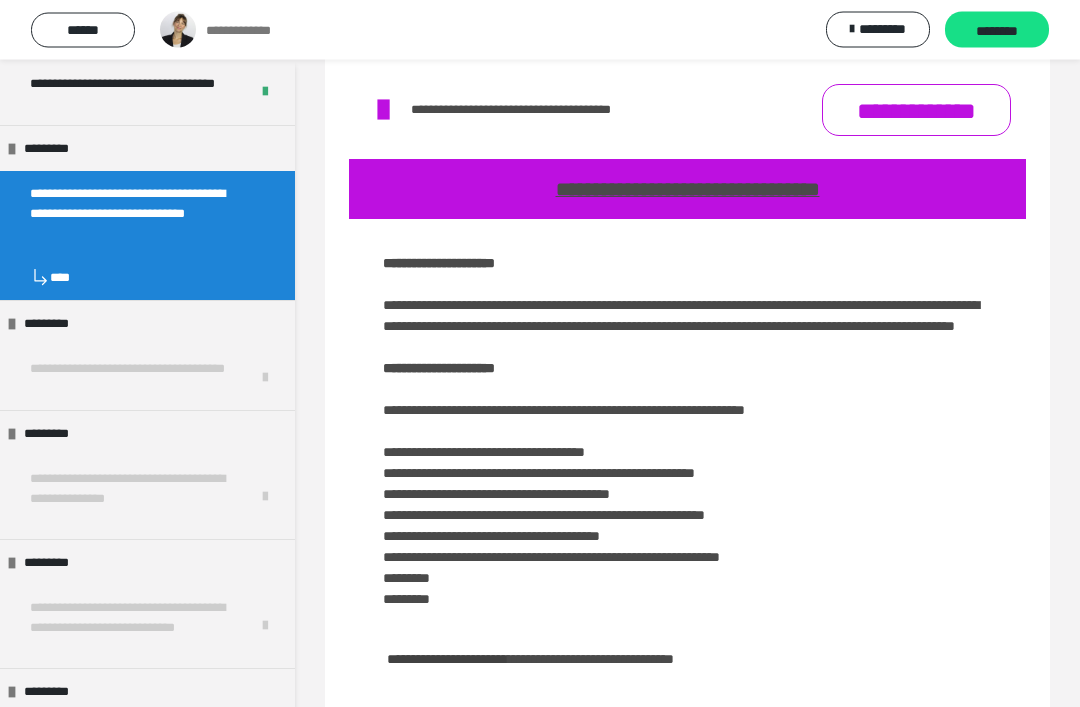 click on "********" at bounding box center [997, 31] 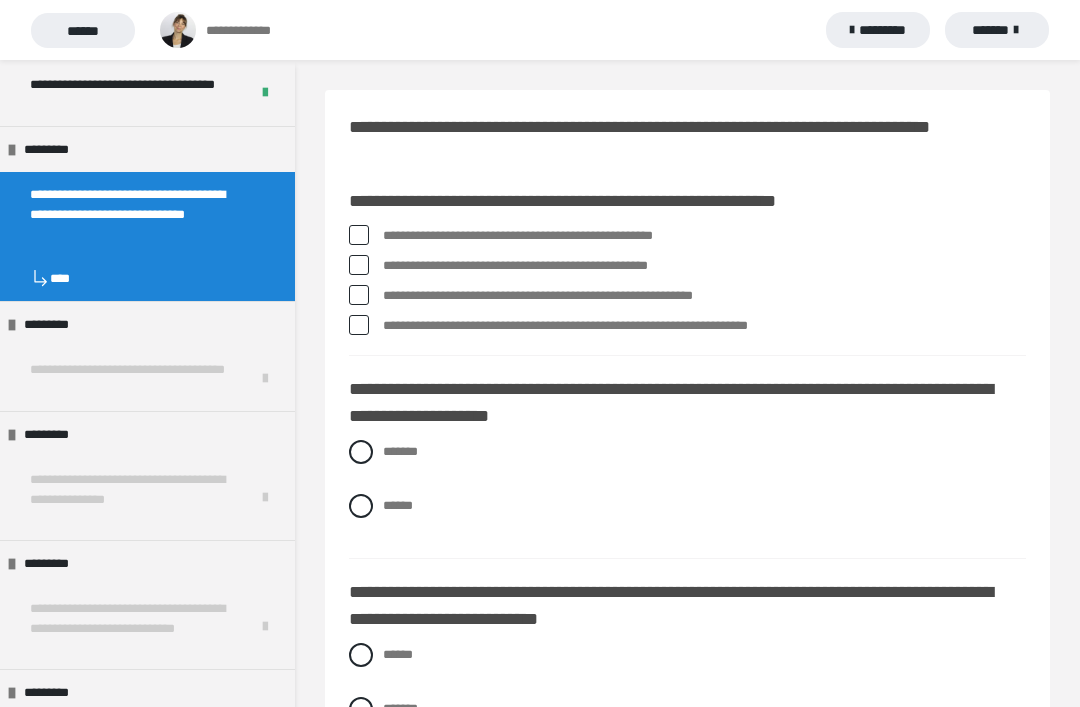 scroll, scrollTop: 17, scrollLeft: 0, axis: vertical 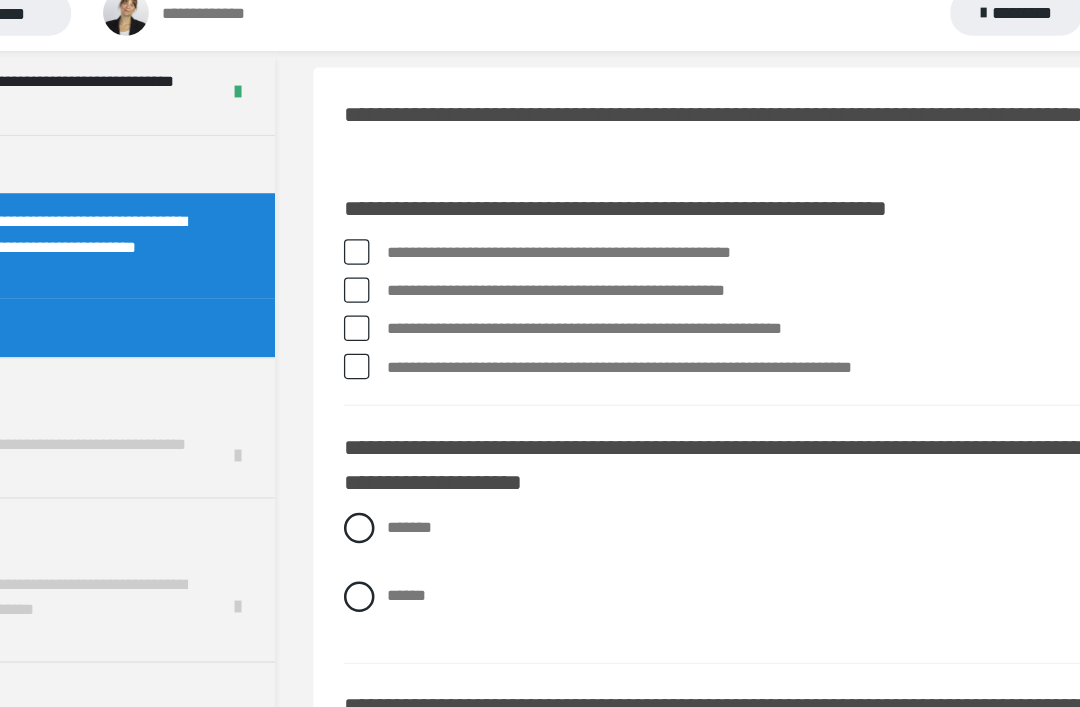 click at bounding box center (359, 218) 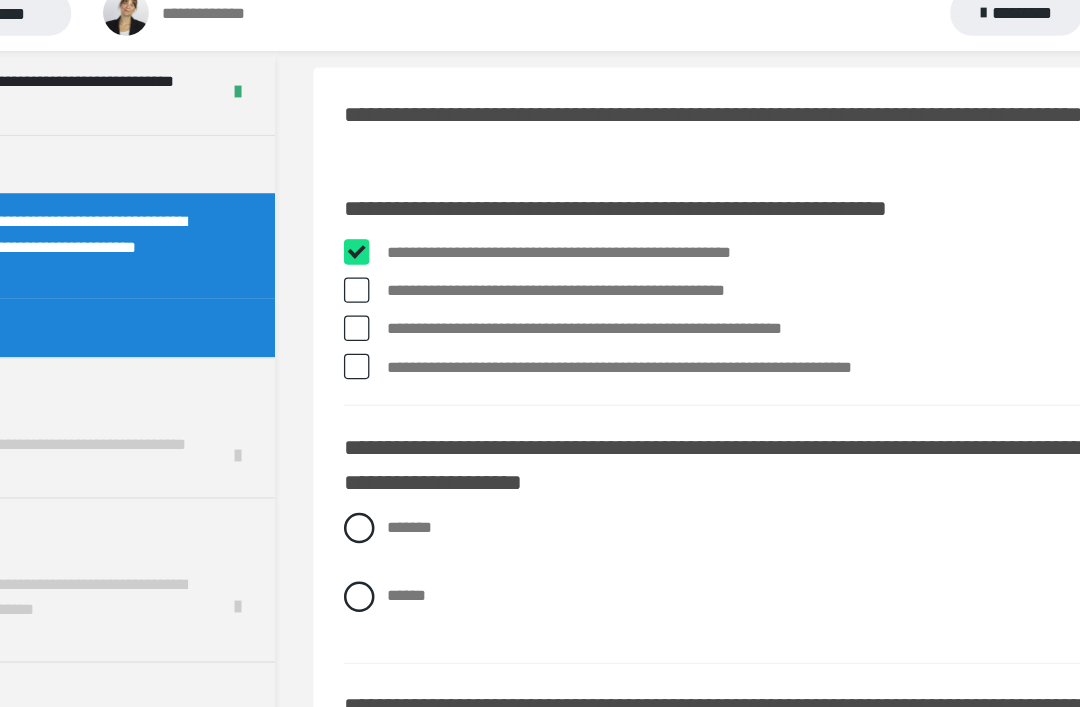 checkbox on "****" 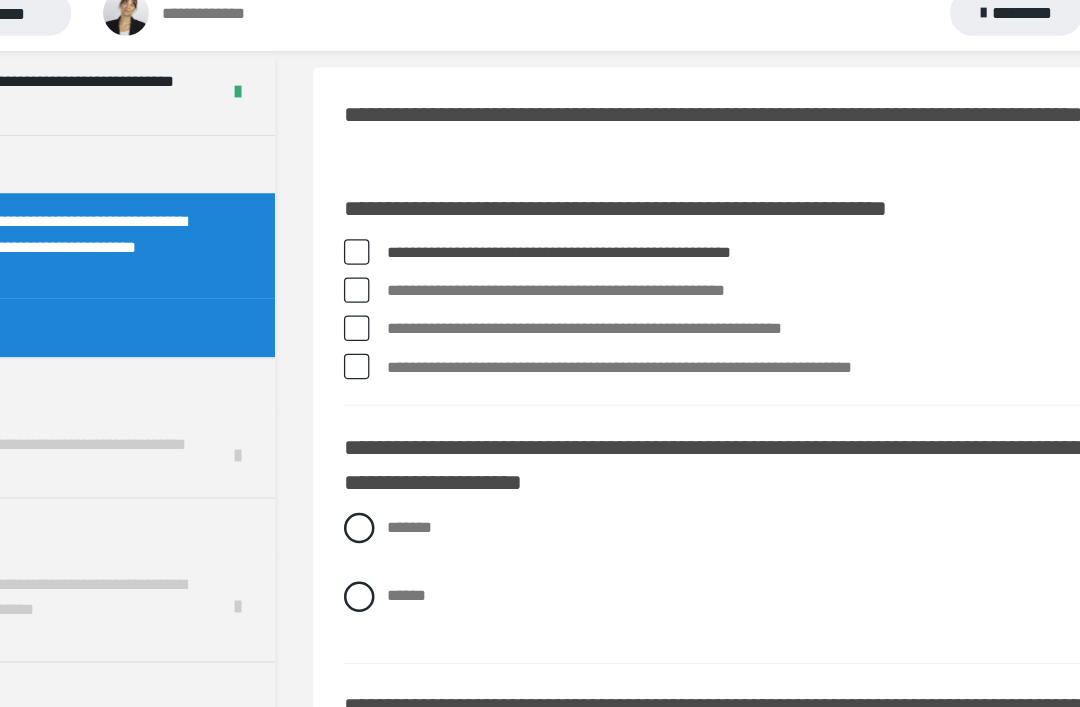 click at bounding box center [359, 248] 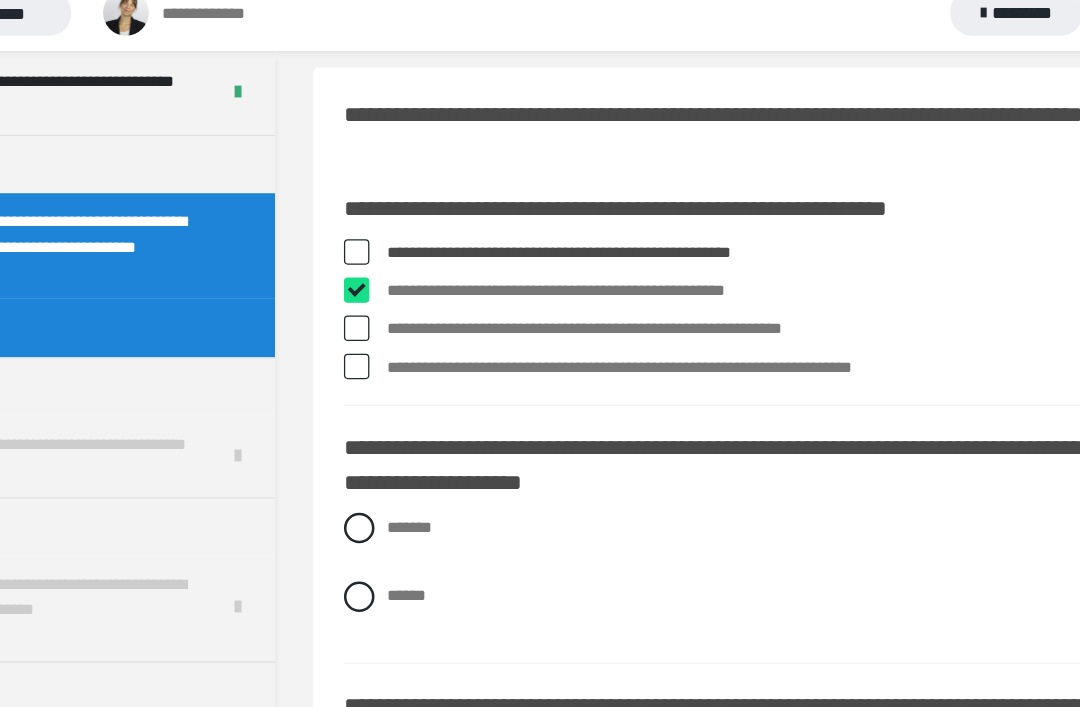 checkbox on "****" 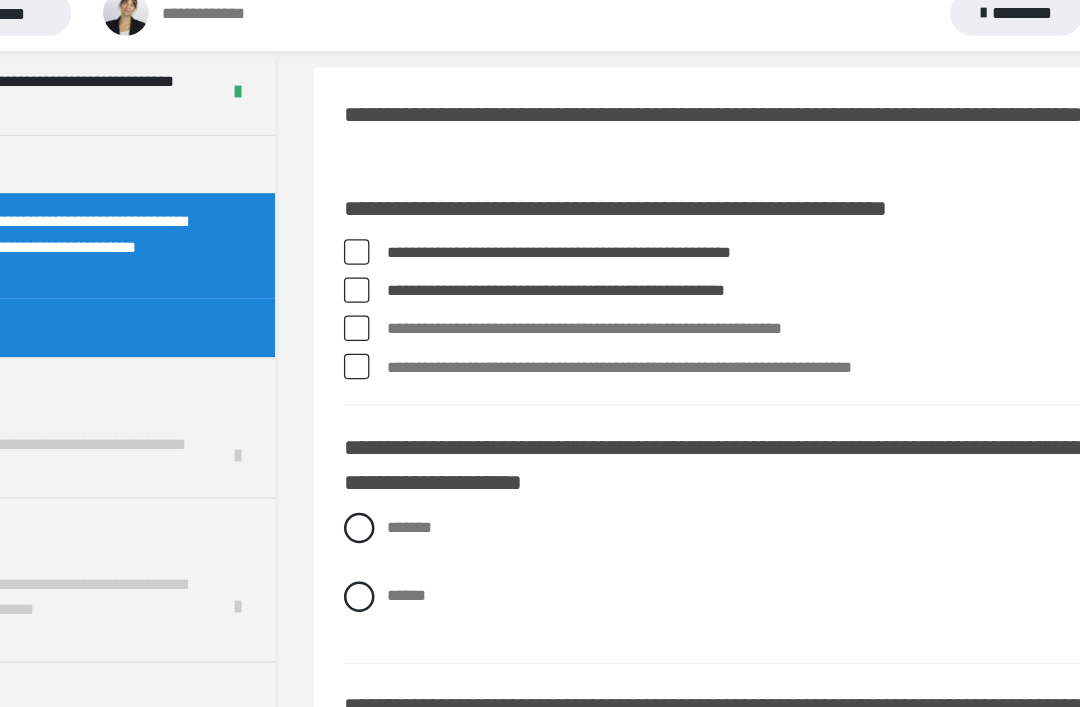 click at bounding box center (359, 278) 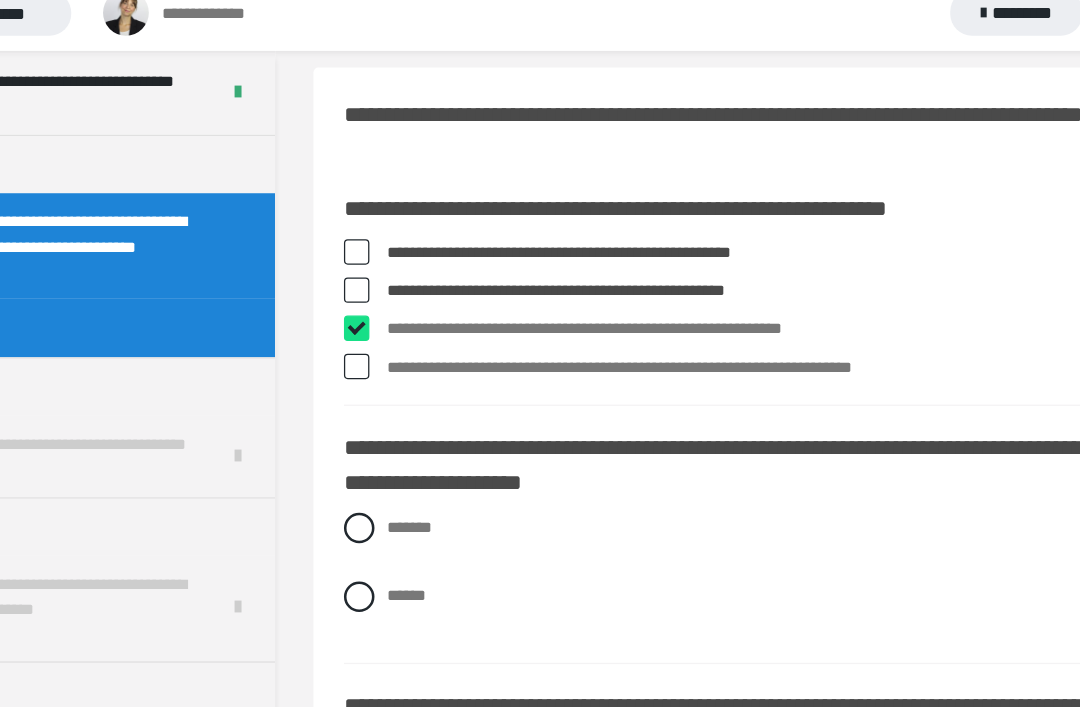 checkbox on "****" 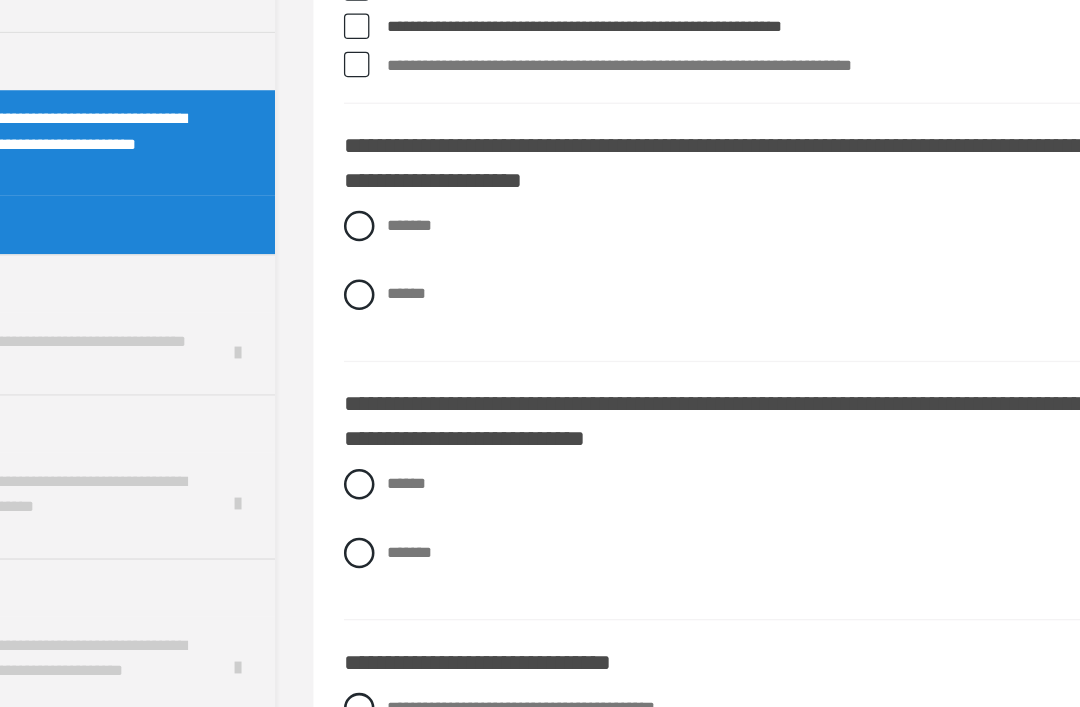 scroll, scrollTop: 174, scrollLeft: 0, axis: vertical 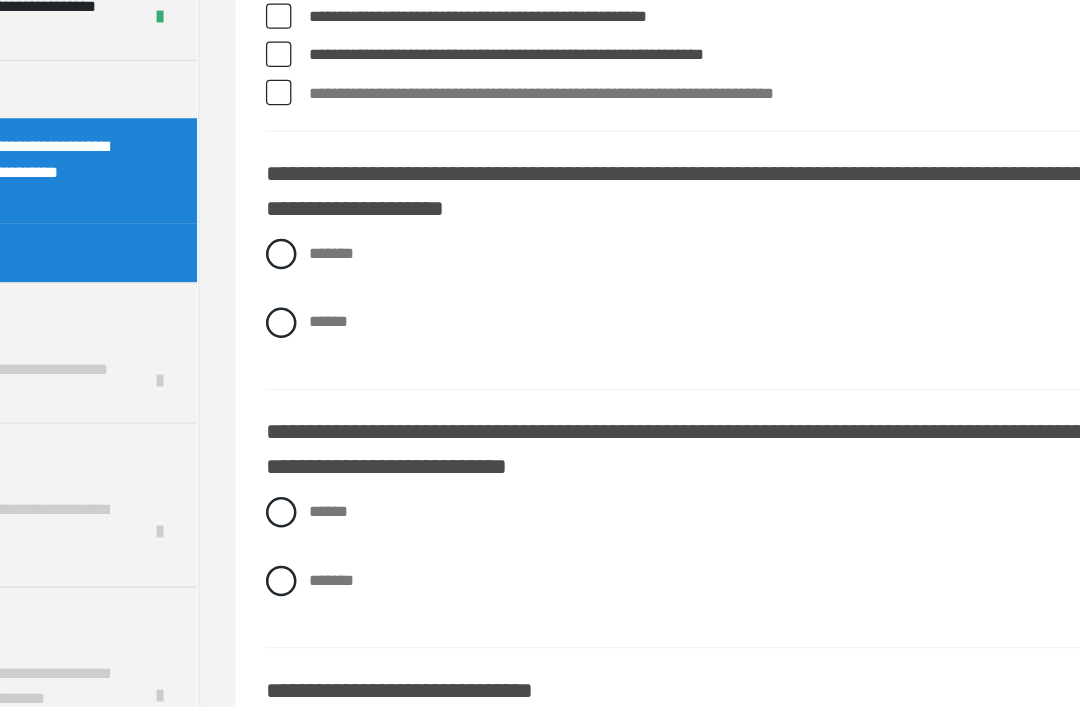 click at bounding box center (361, 278) 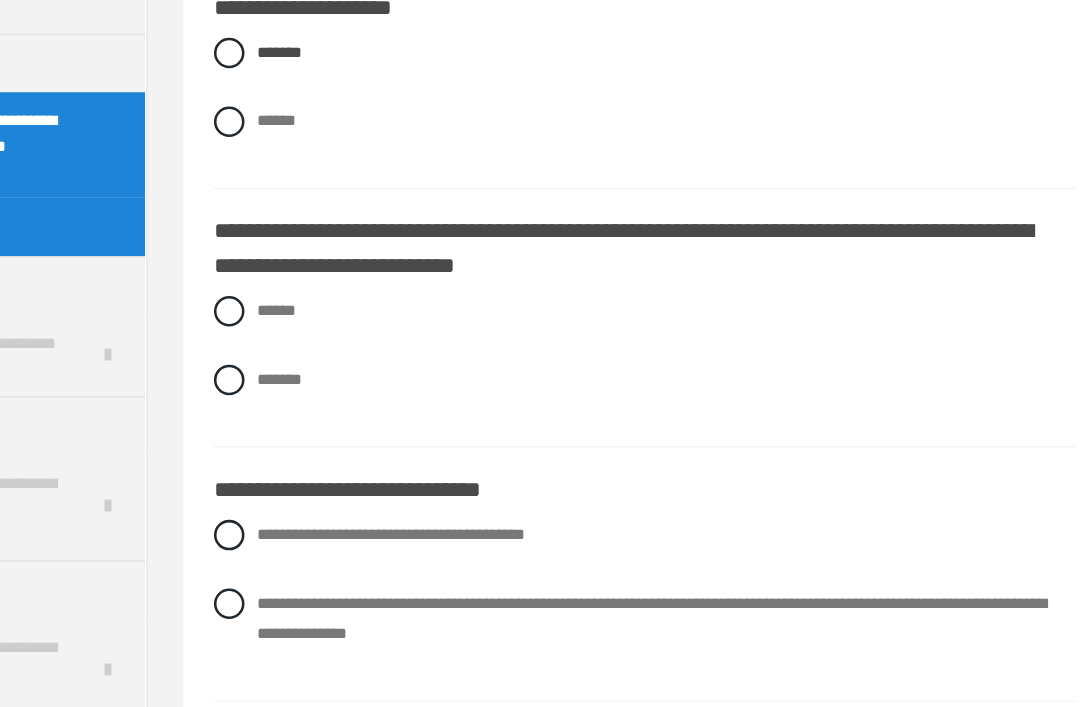 scroll, scrollTop: 326, scrollLeft: 0, axis: vertical 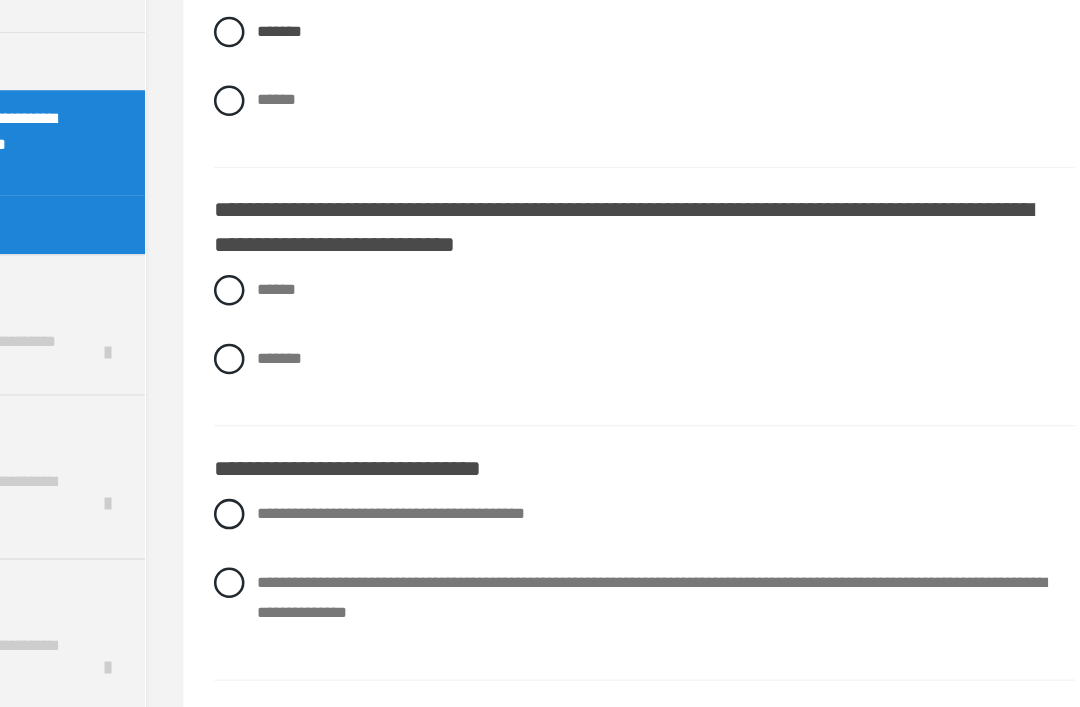 click at bounding box center (361, 329) 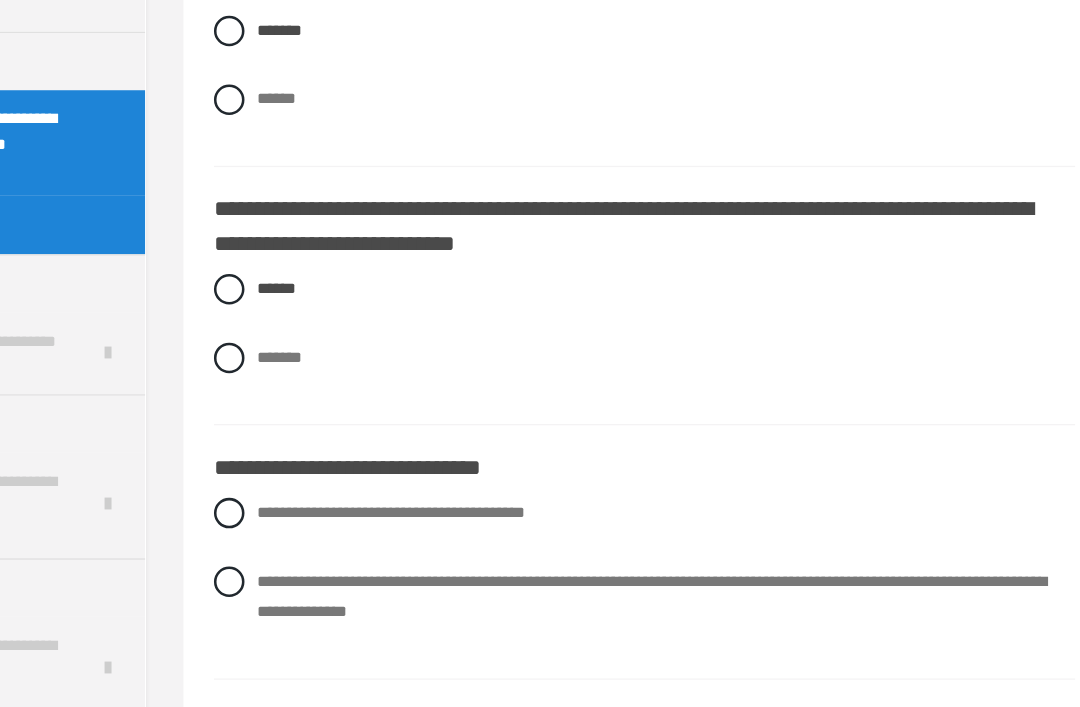 click at bounding box center (361, 328) 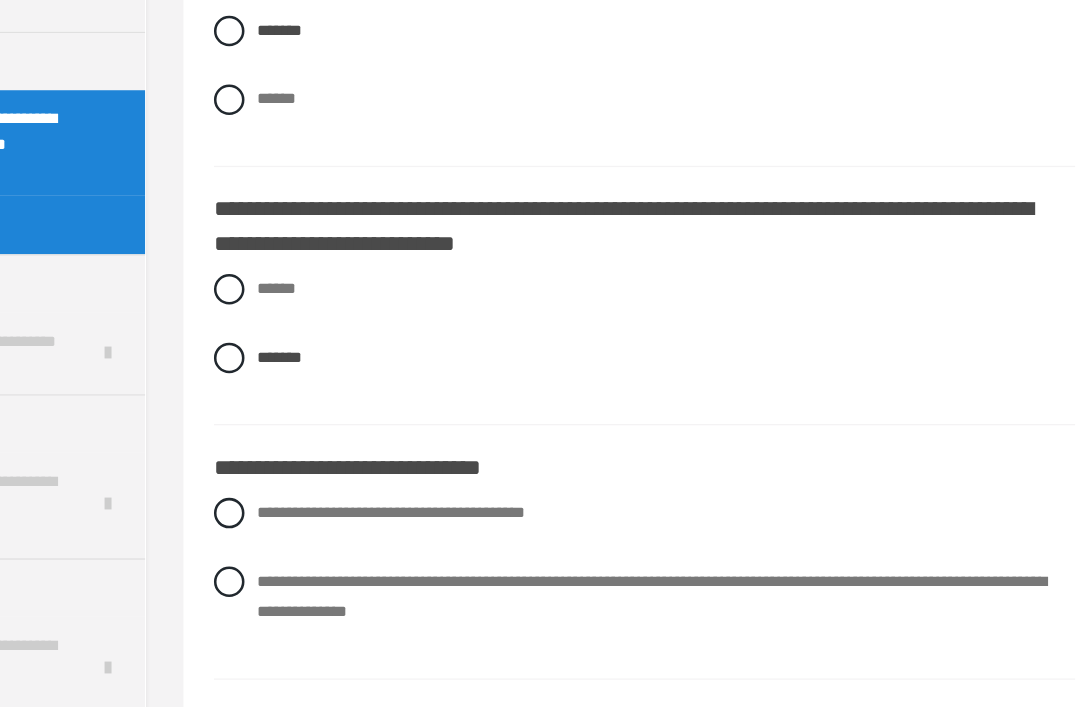 scroll, scrollTop: 371, scrollLeft: 0, axis: vertical 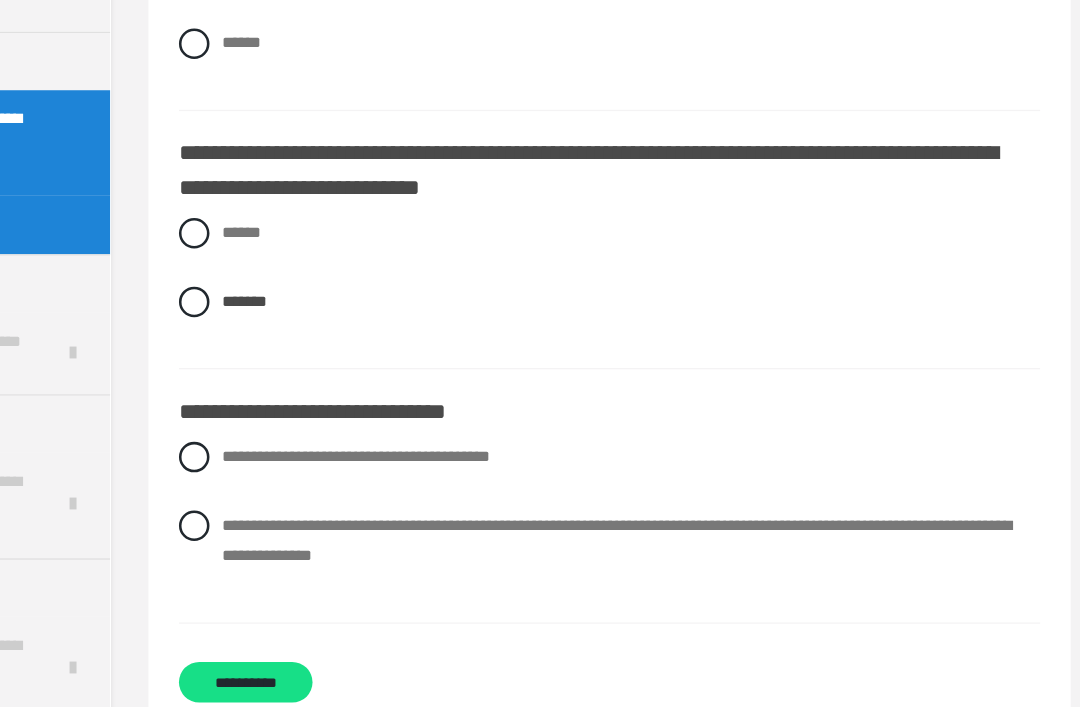 click at bounding box center (361, 514) 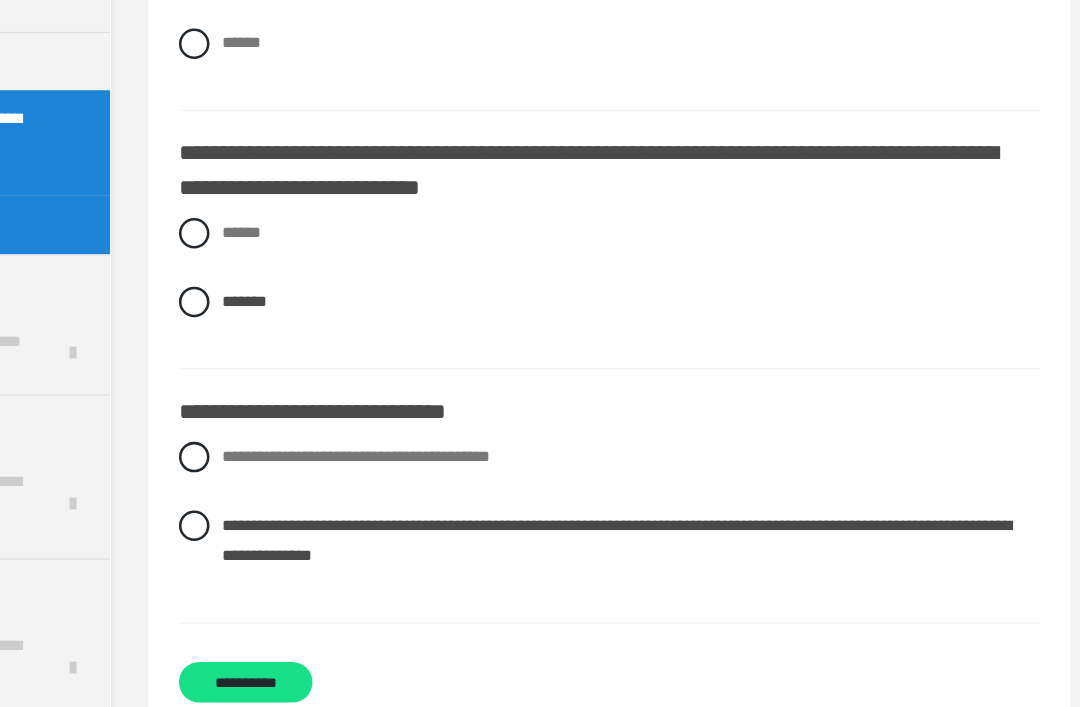 click on "**********" at bounding box center (401, 637) 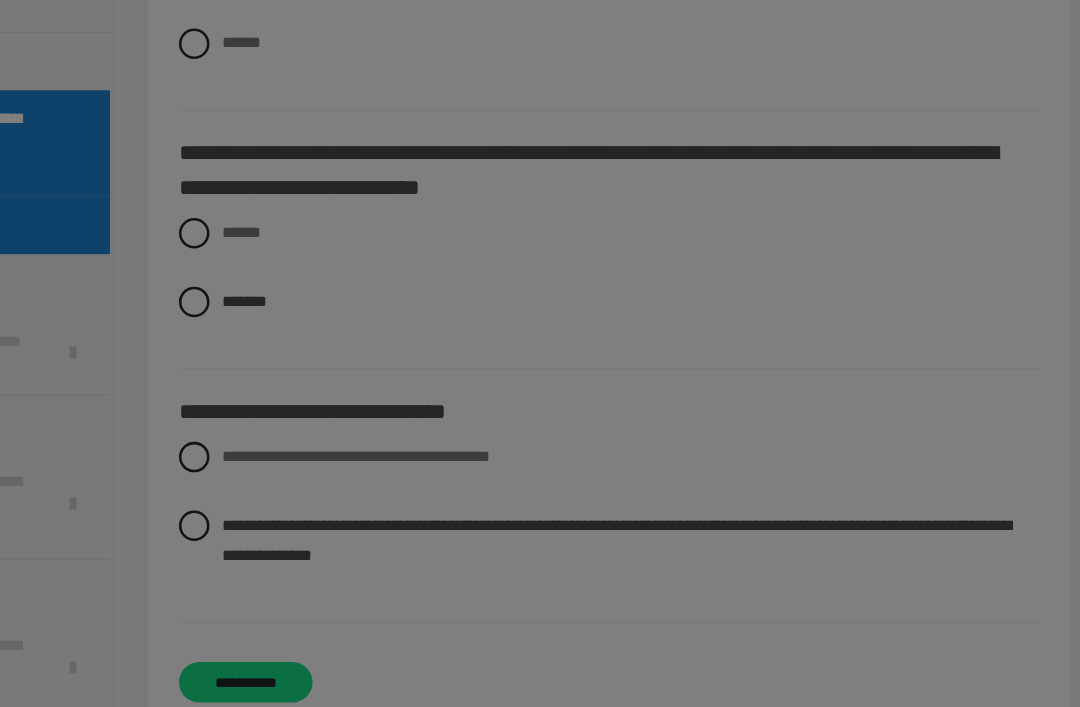 scroll, scrollTop: 124, scrollLeft: 0, axis: vertical 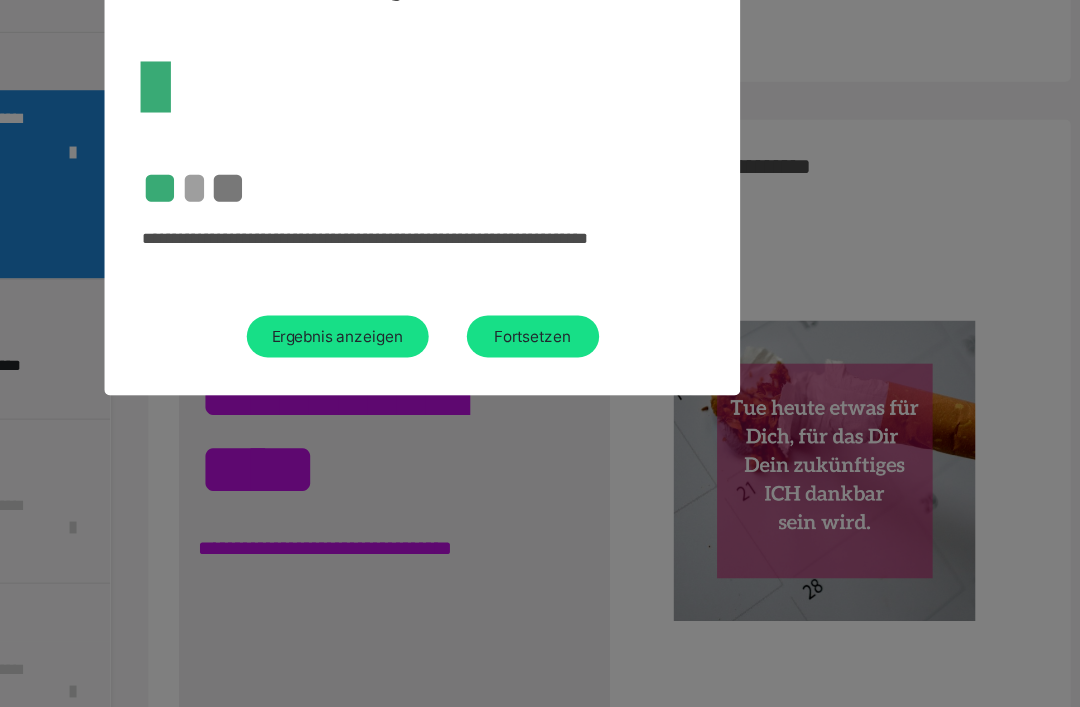 click on "Fortsetzen" at bounding box center [627, 365] 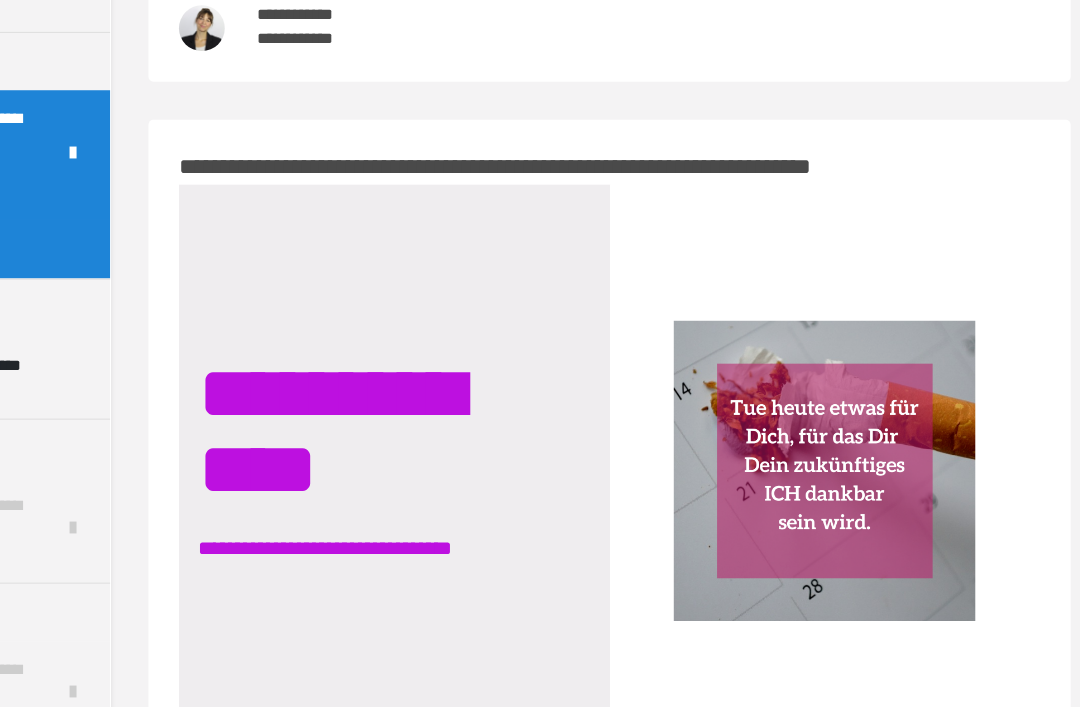 scroll, scrollTop: 0, scrollLeft: 0, axis: both 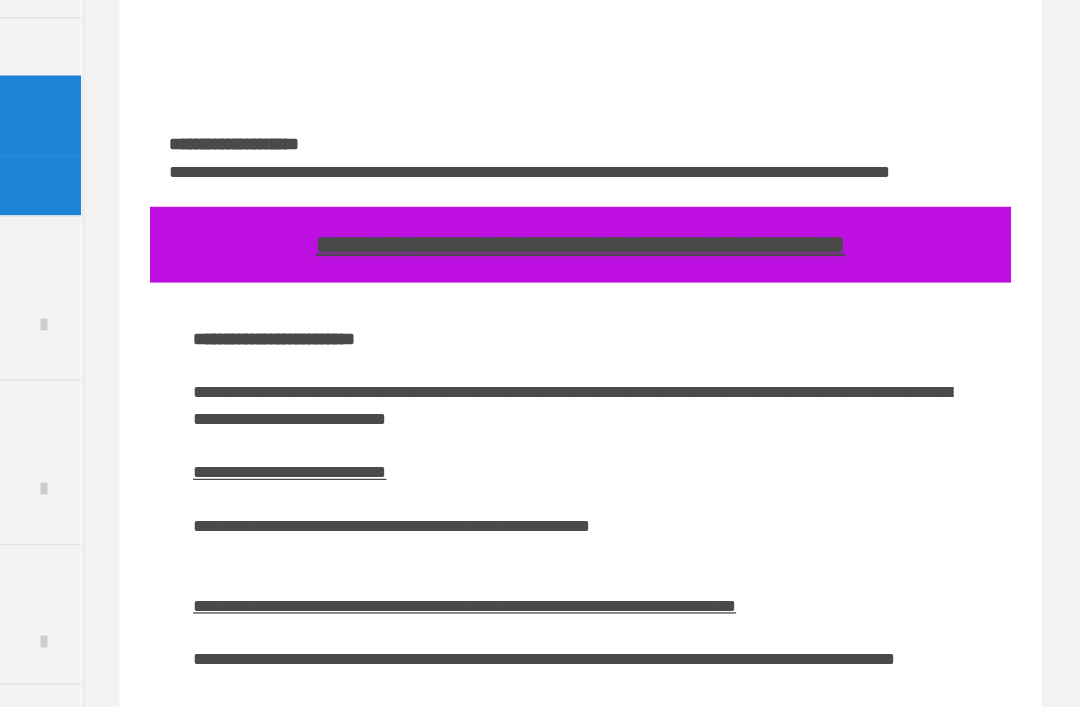 click on "**********" at bounding box center (687, 267) 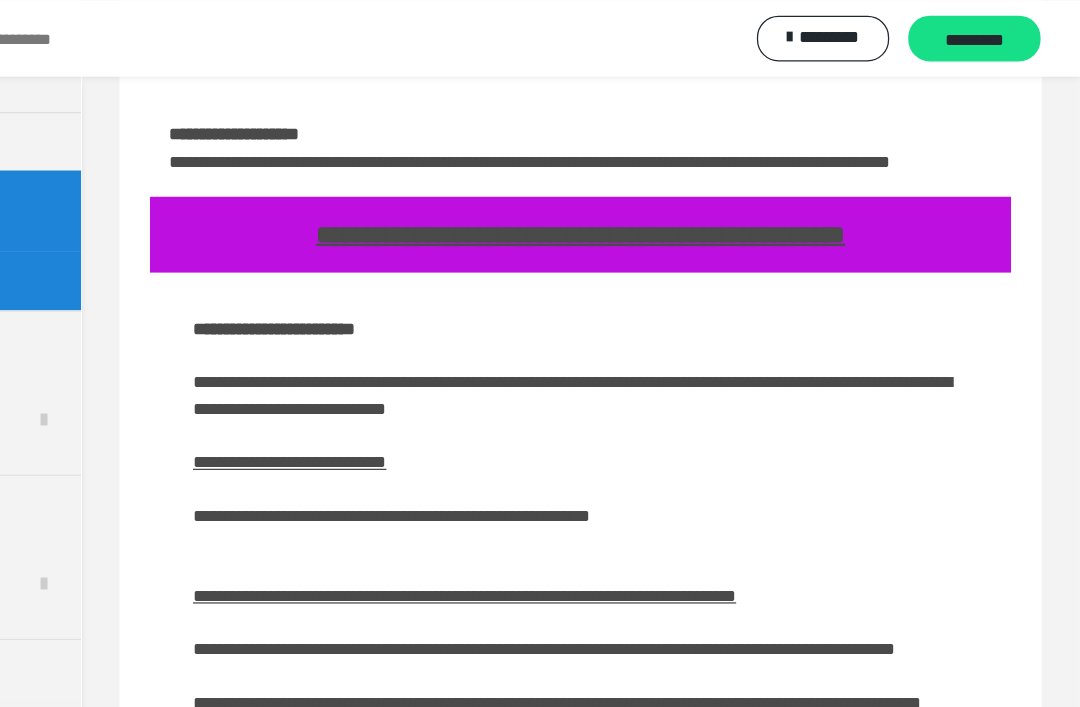 scroll, scrollTop: 1181, scrollLeft: 0, axis: vertical 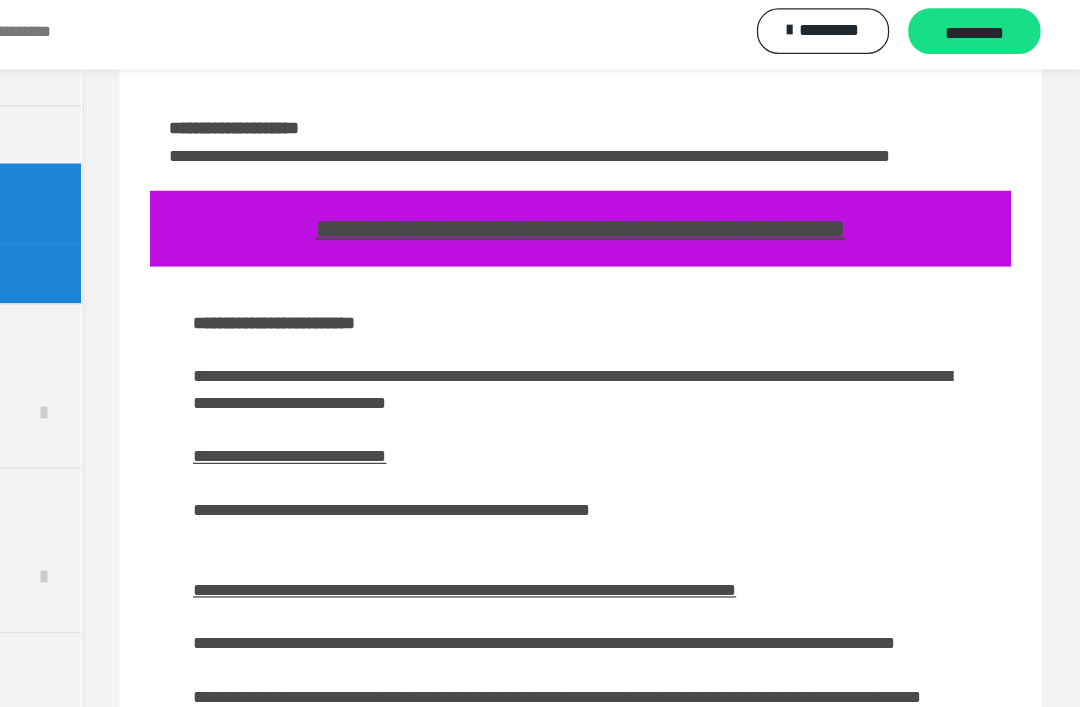 click on "**********" at bounding box center [688, 185] 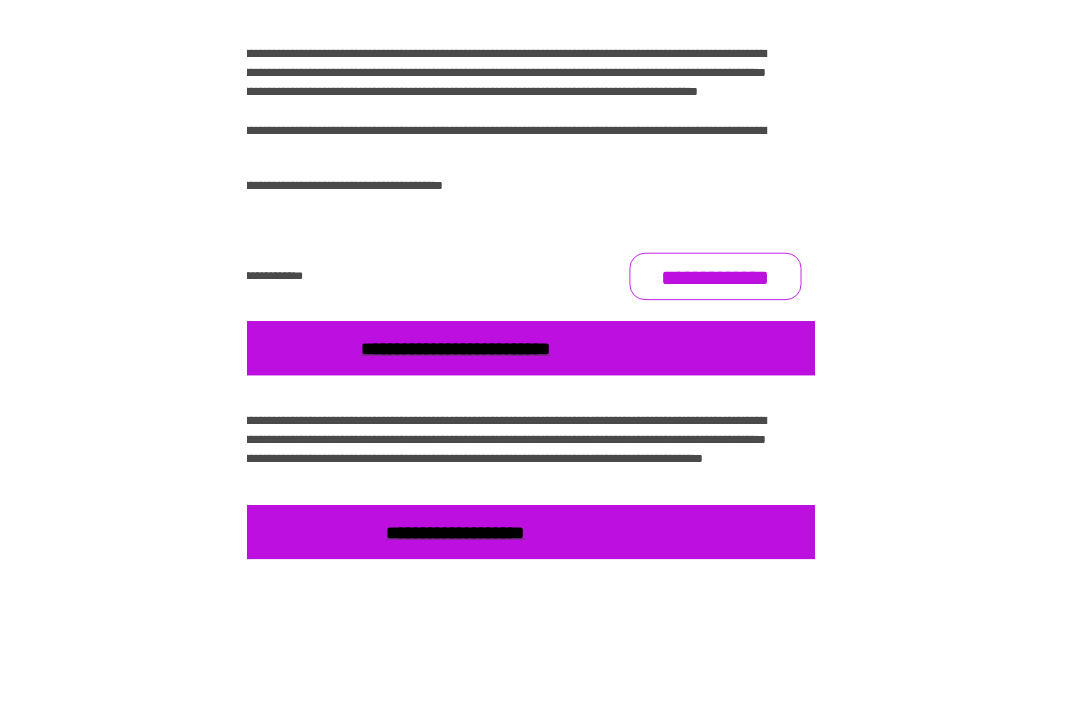 scroll, scrollTop: 2500, scrollLeft: 0, axis: vertical 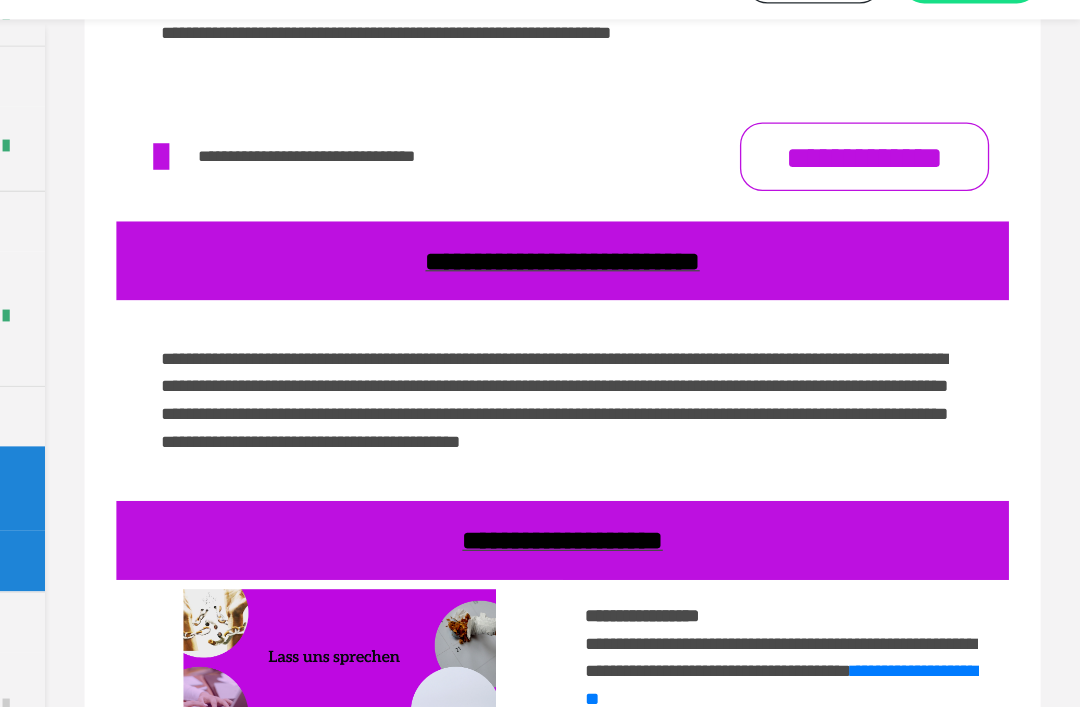 click on "**********" at bounding box center [523, 164] 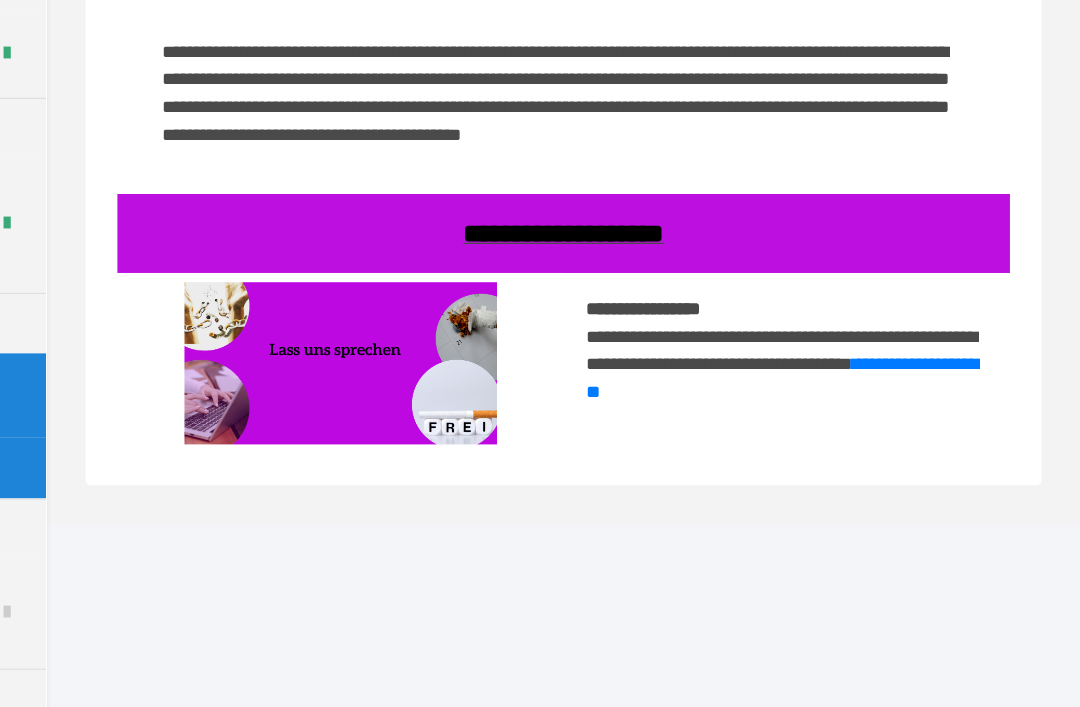 scroll, scrollTop: 2742, scrollLeft: 0, axis: vertical 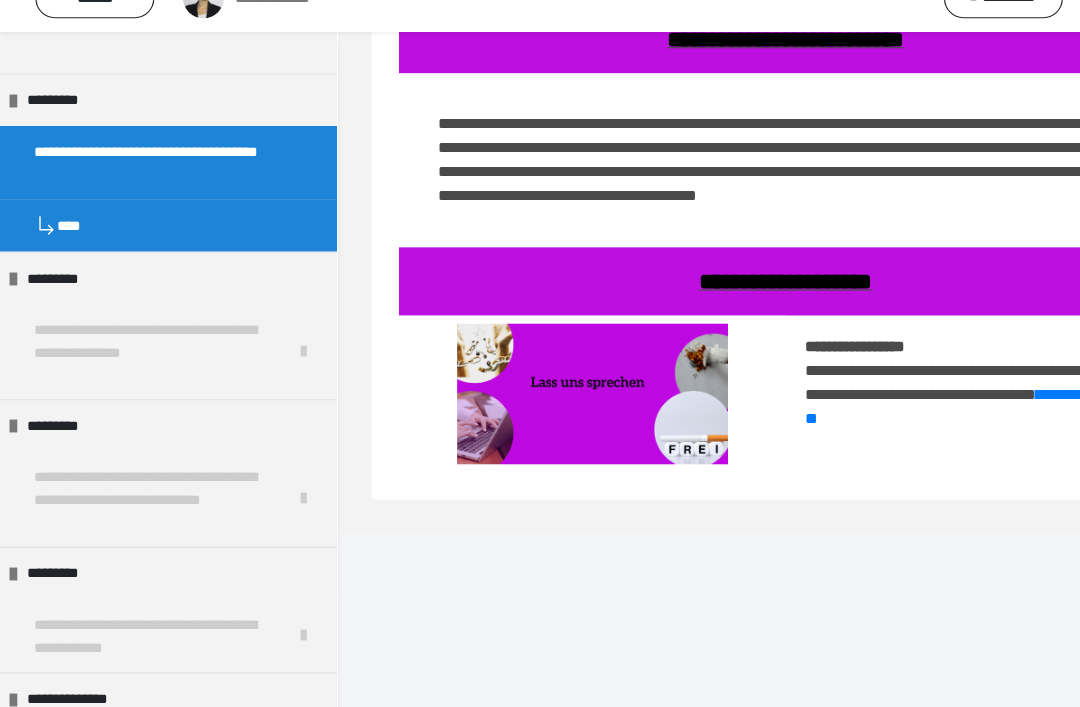 click on "****" at bounding box center (147, 229) 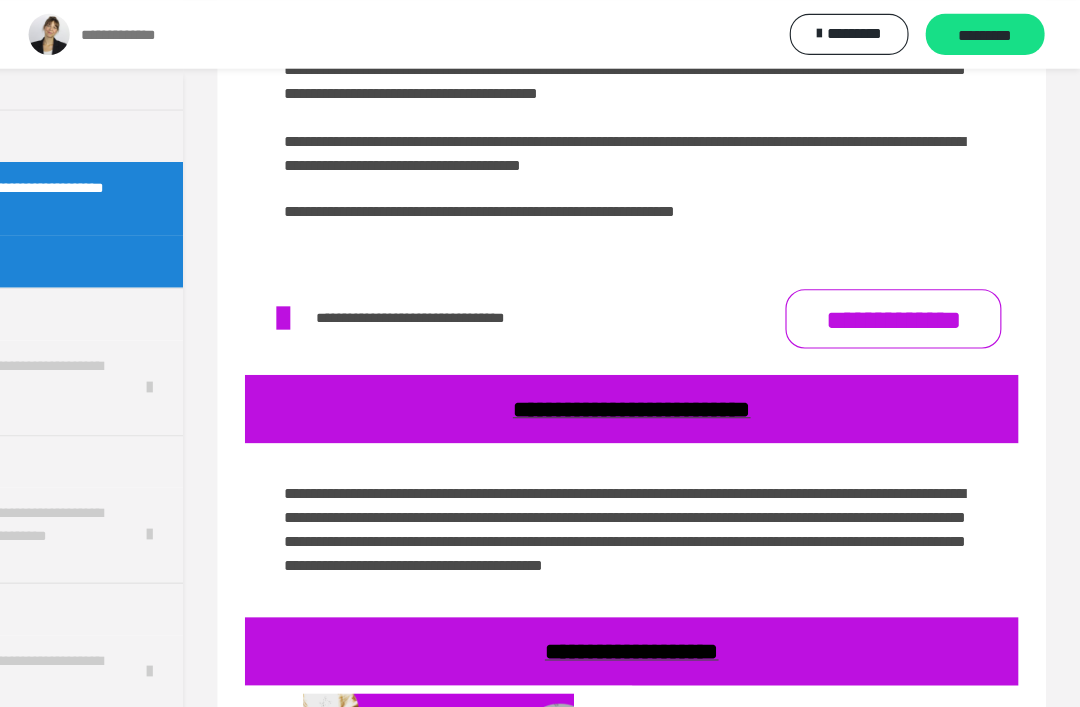 scroll, scrollTop: 2449, scrollLeft: 0, axis: vertical 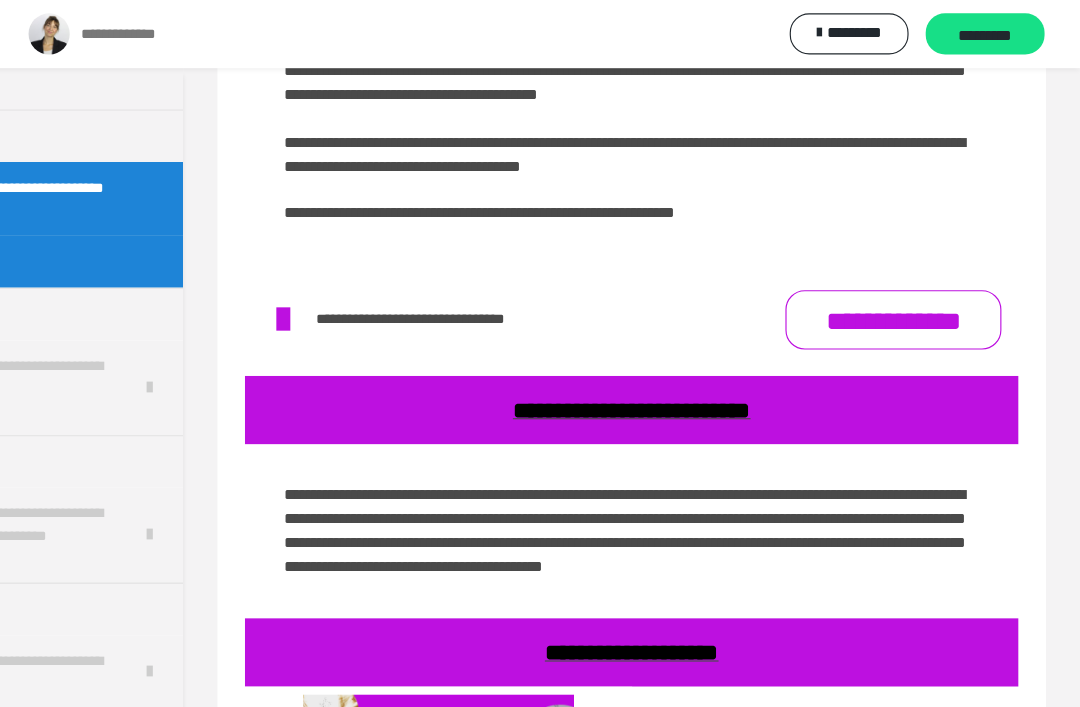 click on "*********" at bounding box center [997, 31] 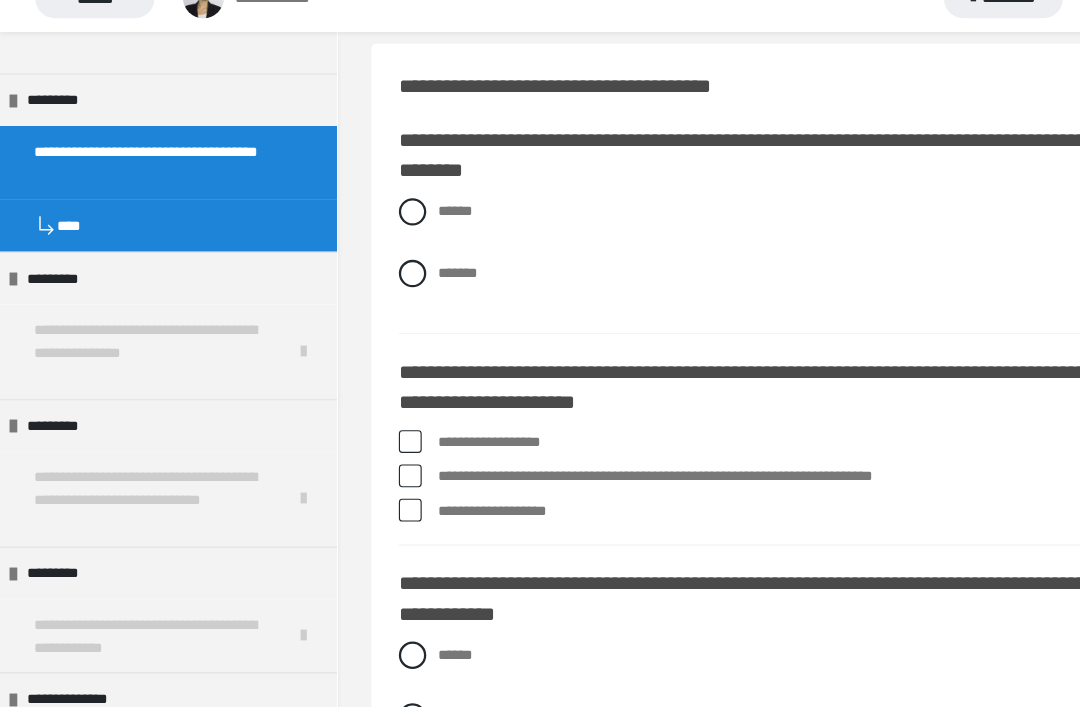 scroll, scrollTop: 19, scrollLeft: 0, axis: vertical 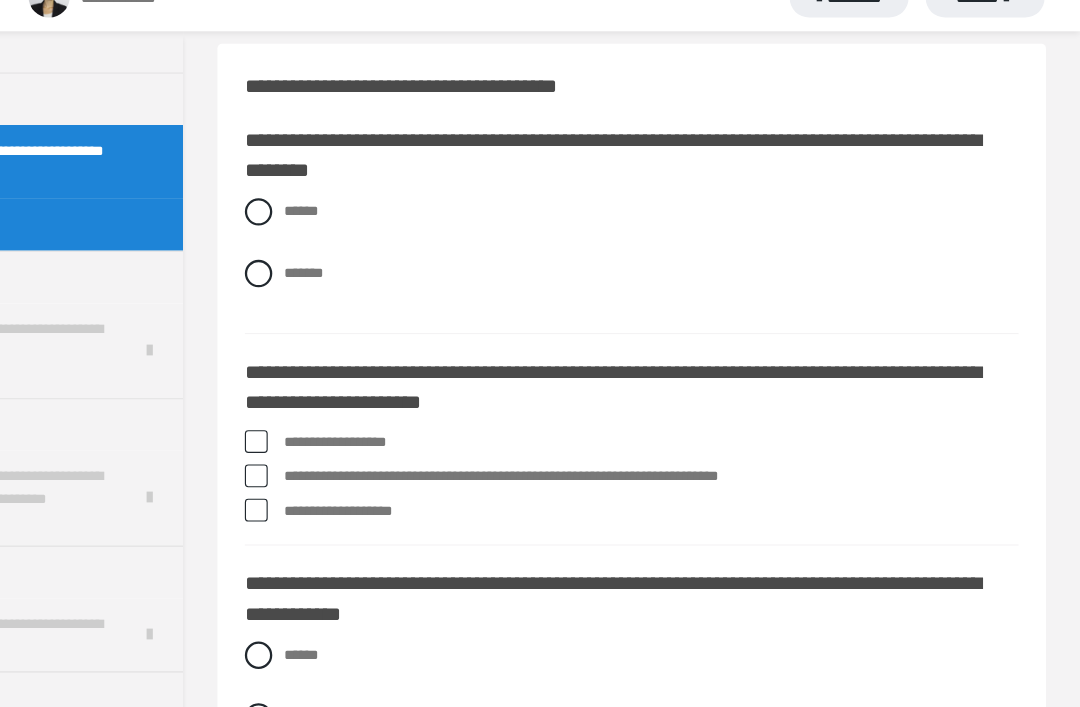 click at bounding box center [361, 272] 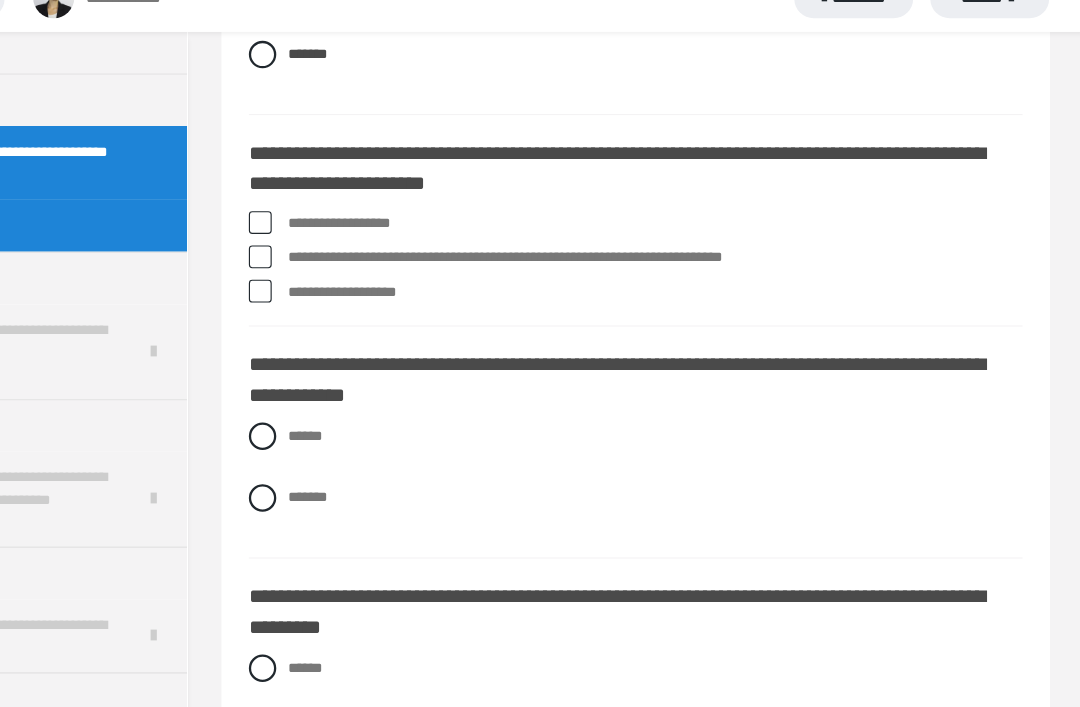 scroll, scrollTop: 225, scrollLeft: 0, axis: vertical 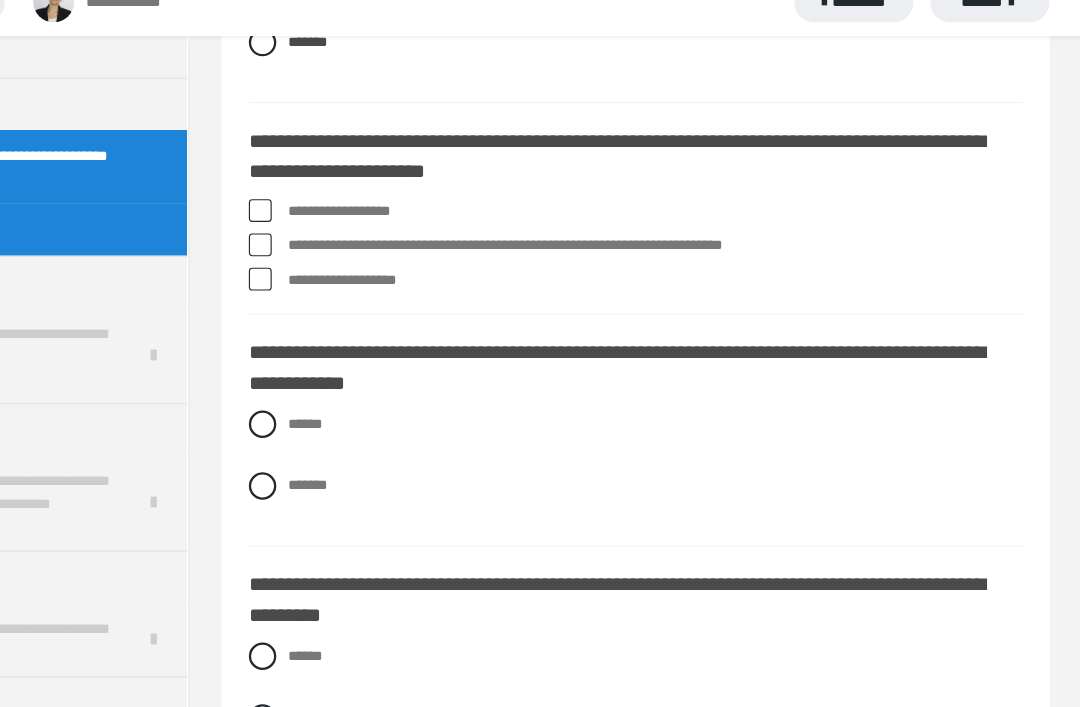 click at bounding box center (359, 213) 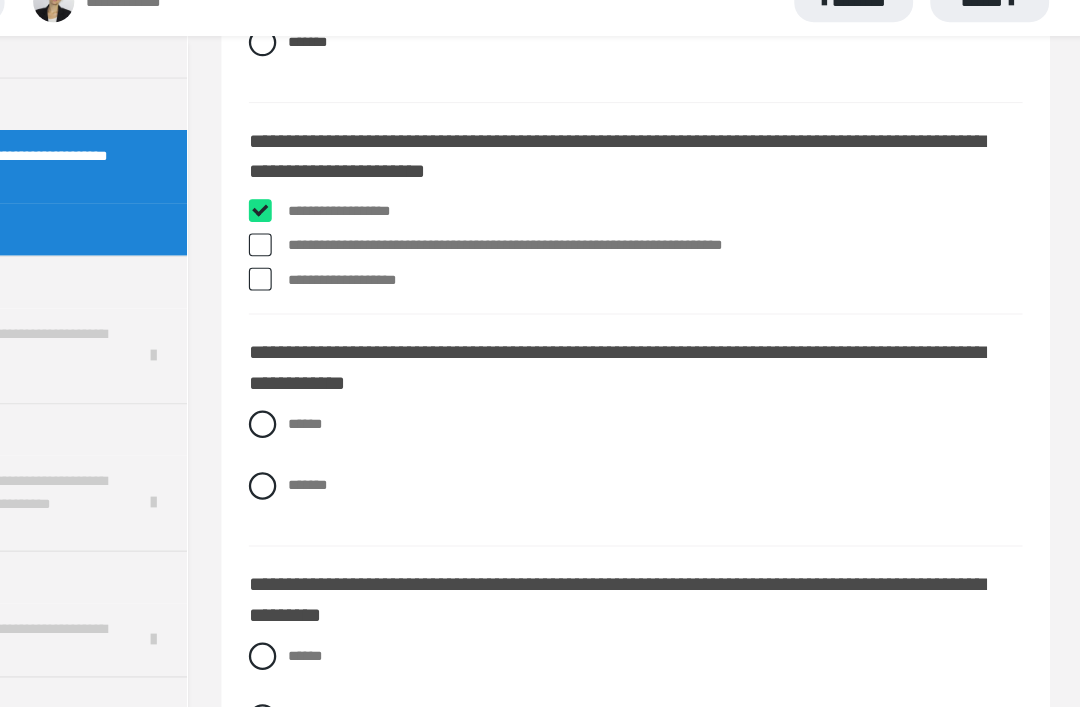 checkbox on "****" 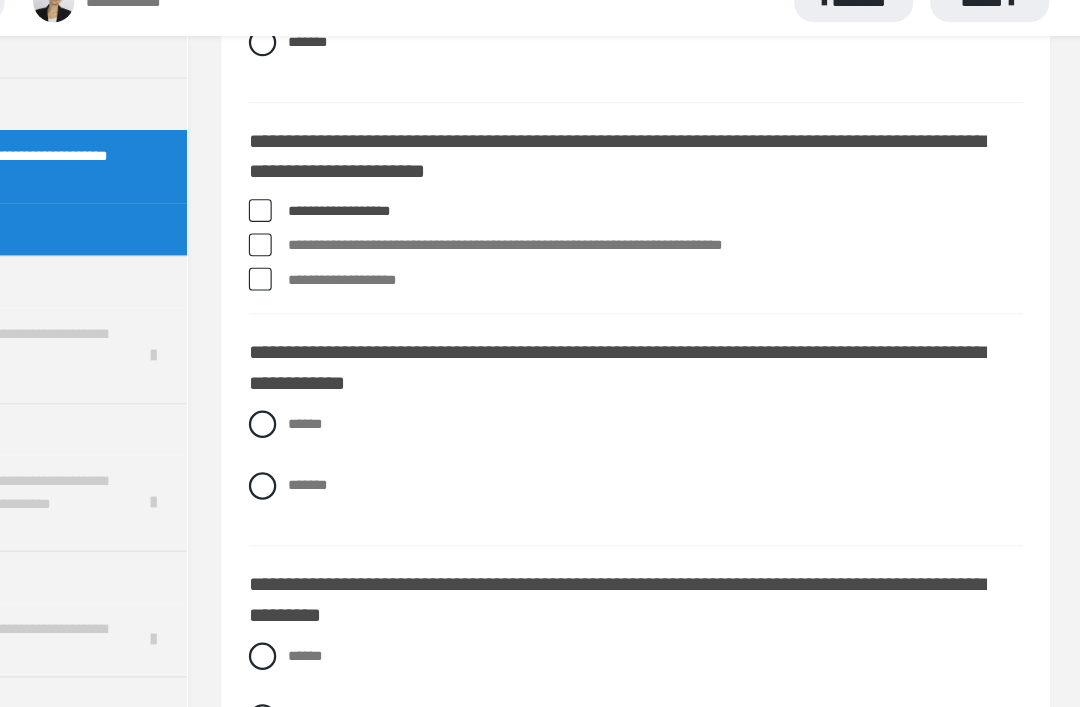 click at bounding box center [359, 273] 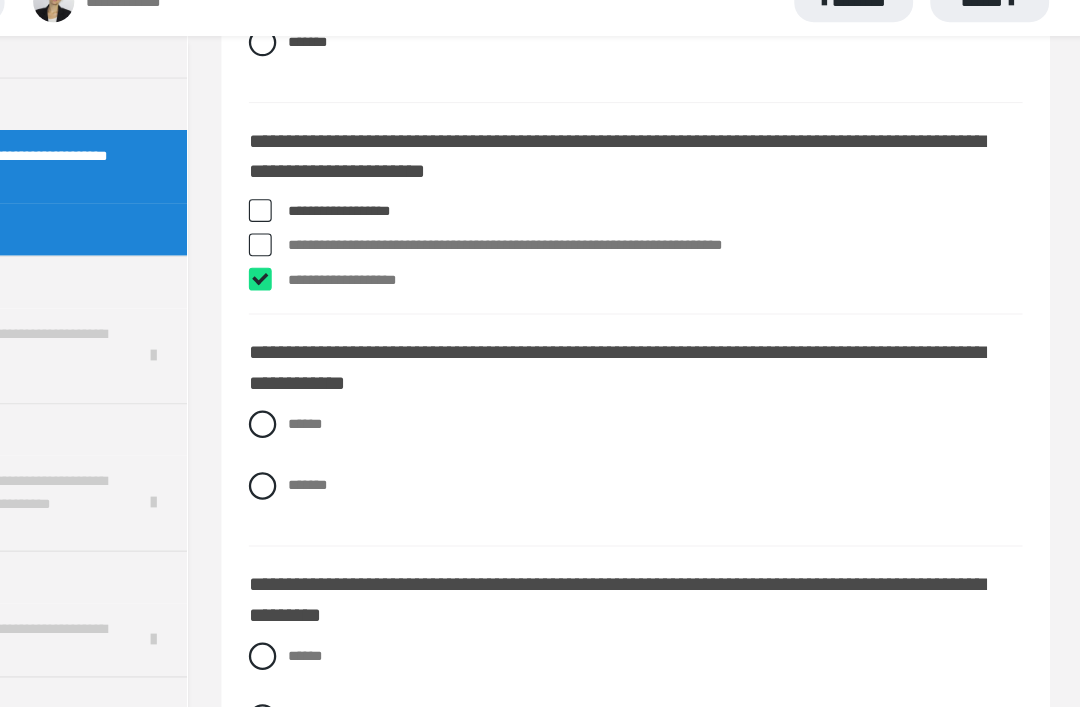 checkbox on "****" 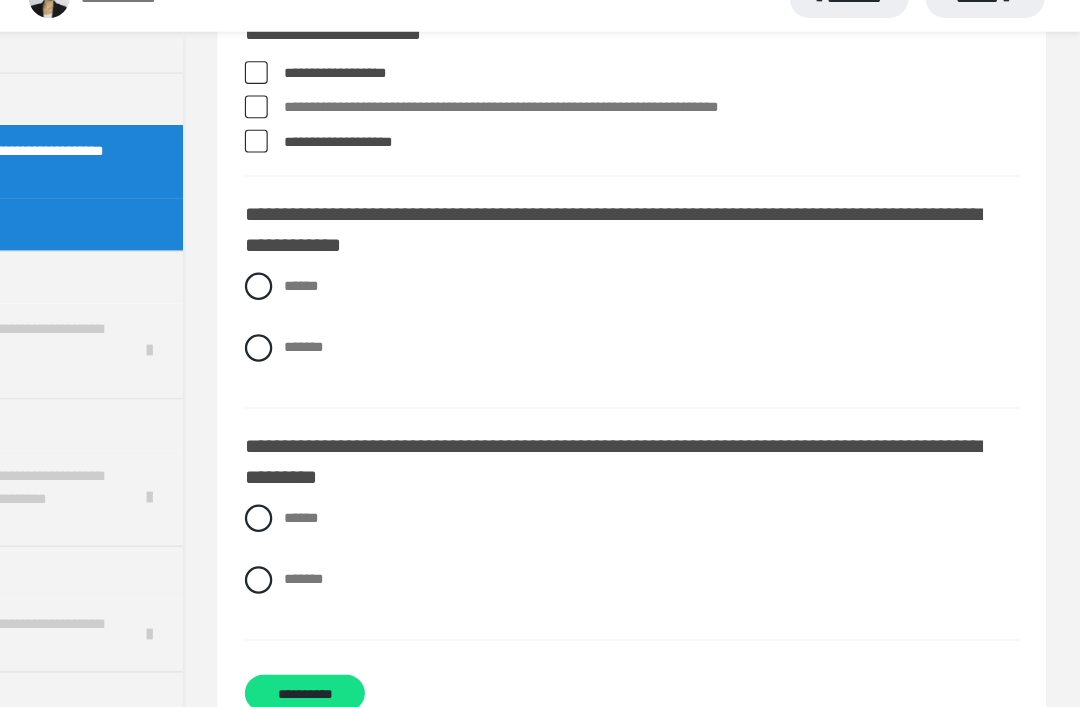 scroll, scrollTop: 344, scrollLeft: 0, axis: vertical 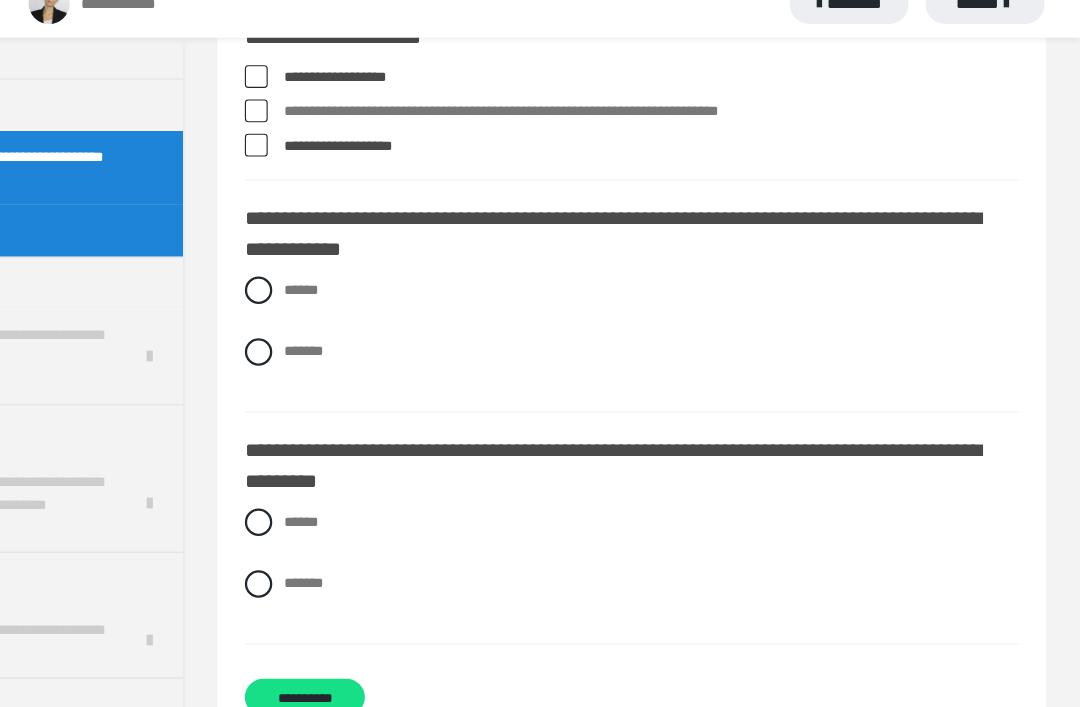 click at bounding box center (361, 335) 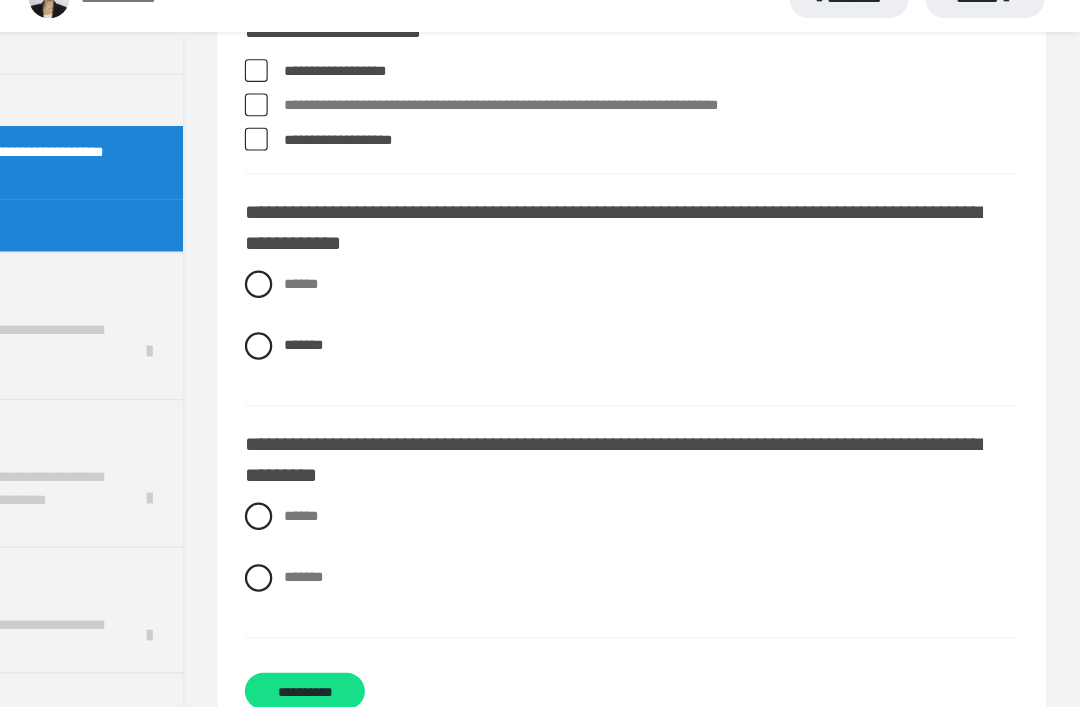 click at bounding box center (361, 538) 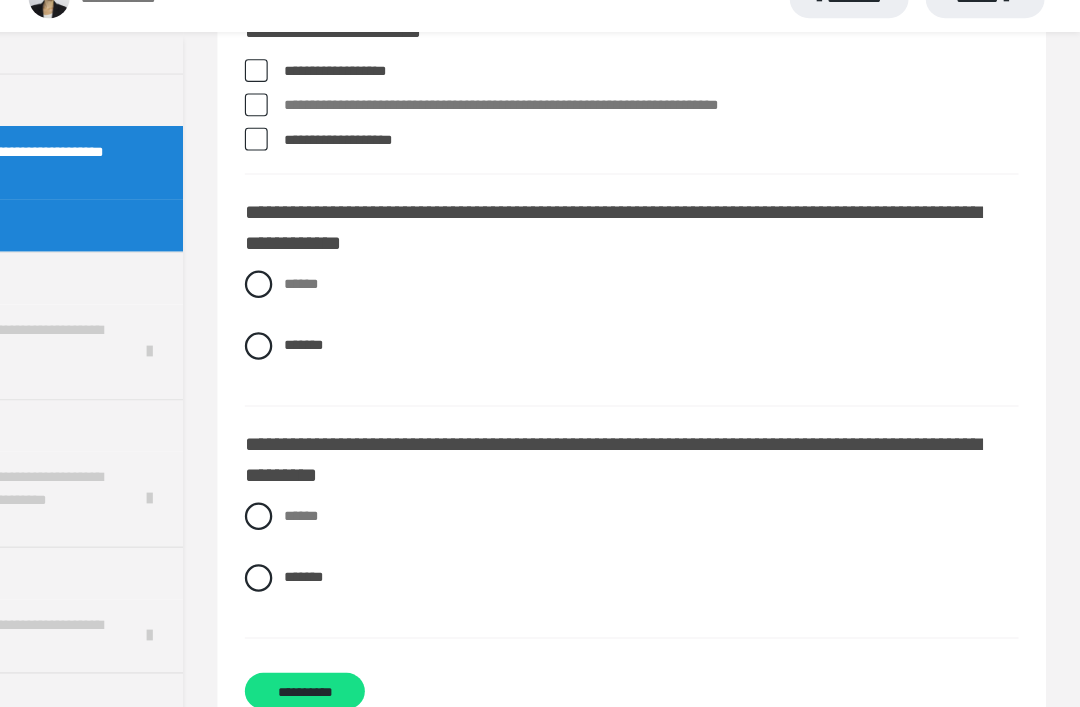 click on "**********" at bounding box center [401, 637] 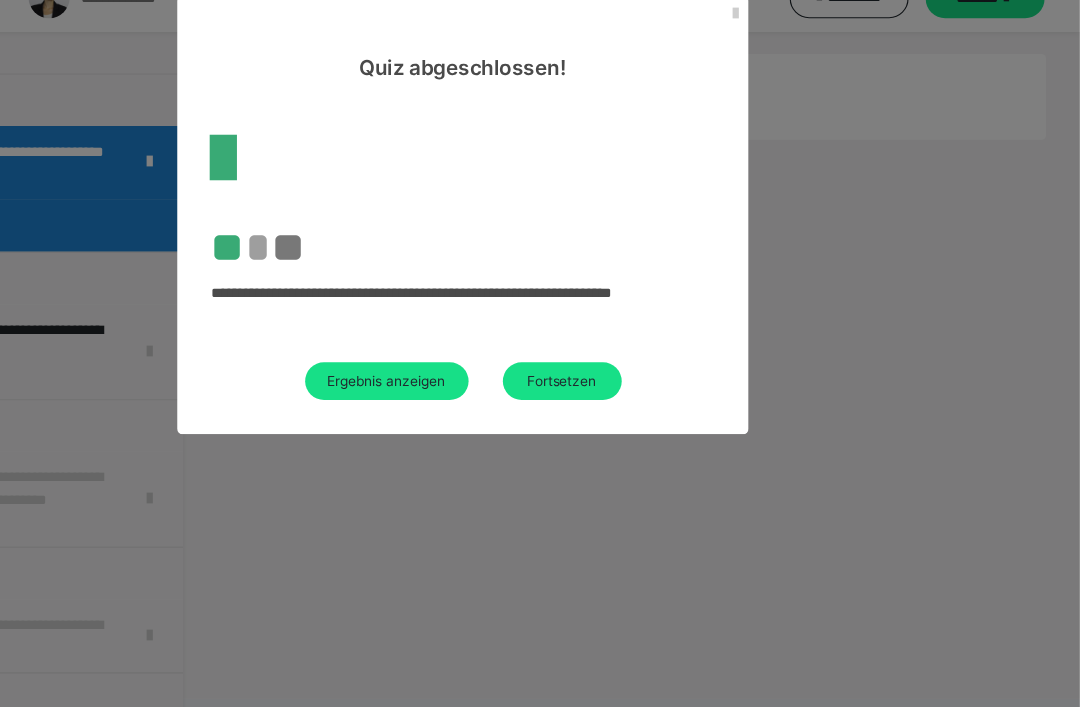 scroll, scrollTop: 124, scrollLeft: 0, axis: vertical 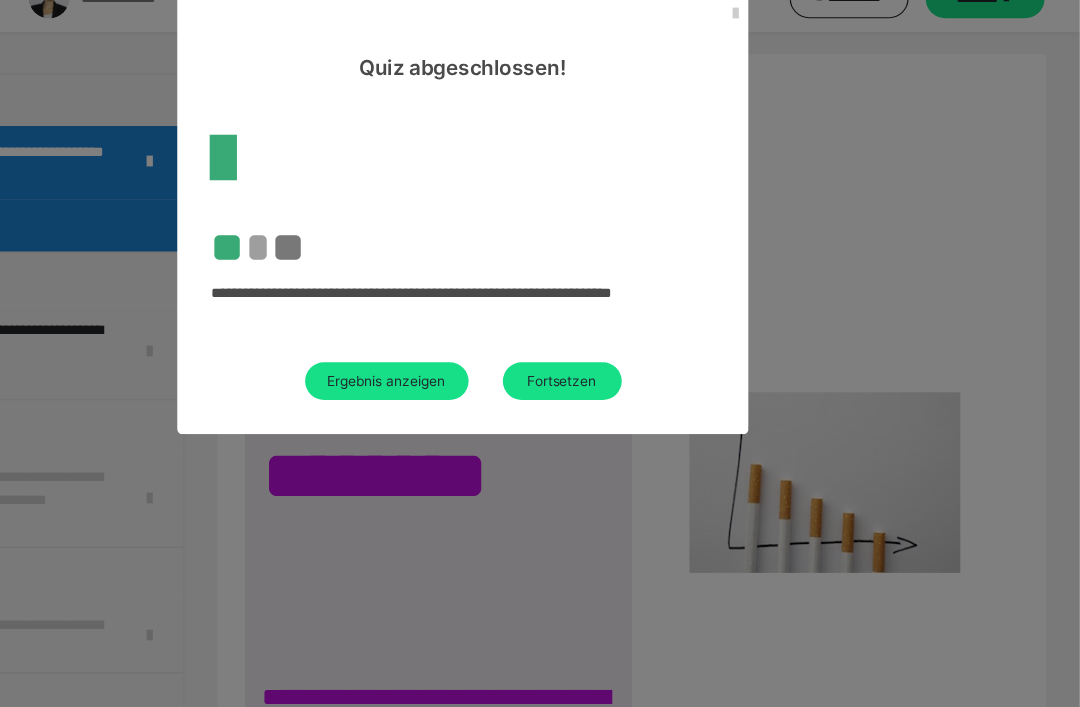 click on "Fortsetzen" at bounding box center [627, 365] 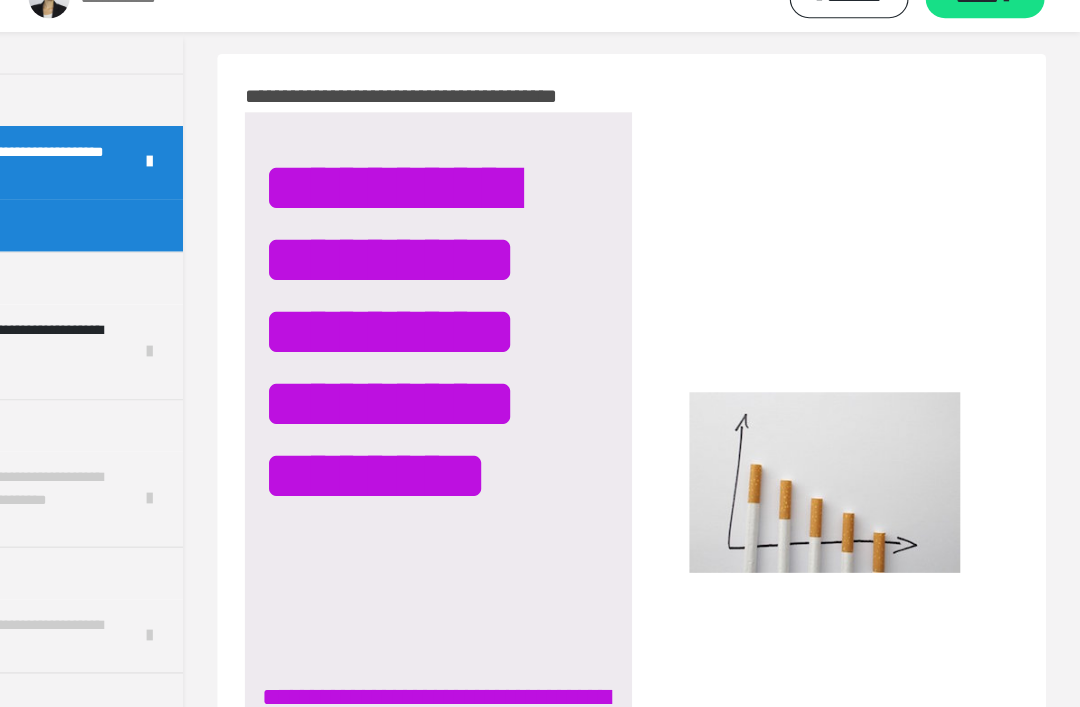 scroll, scrollTop: 0, scrollLeft: 0, axis: both 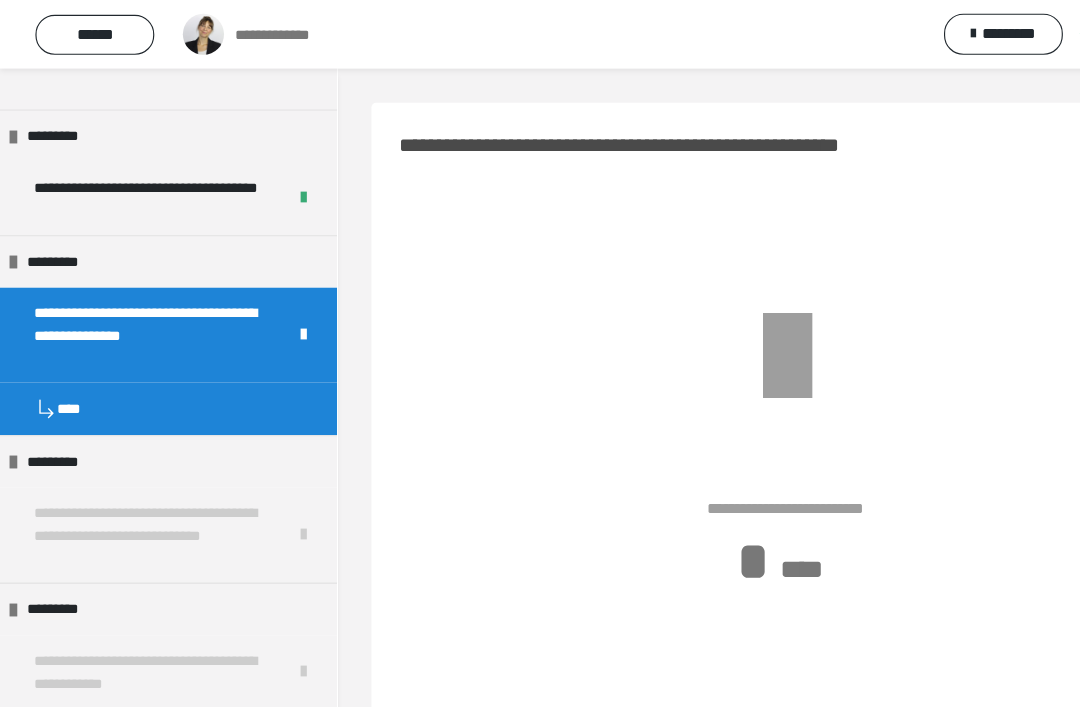 click on "*********" at bounding box center (52, 404) 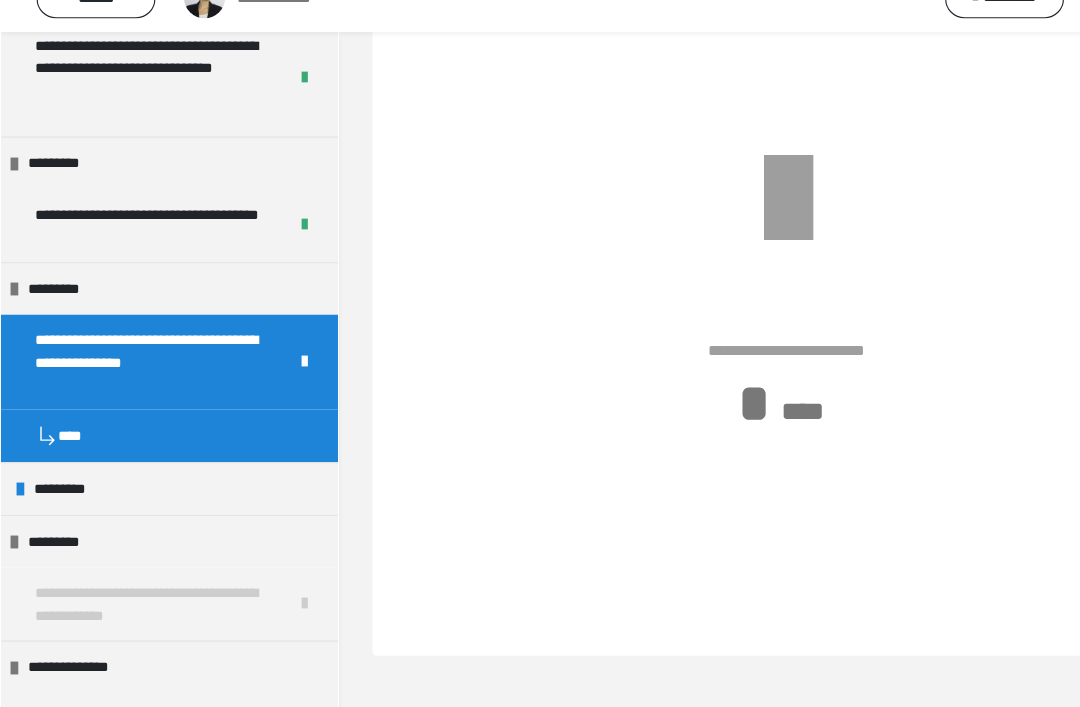 scroll, scrollTop: 109, scrollLeft: 0, axis: vertical 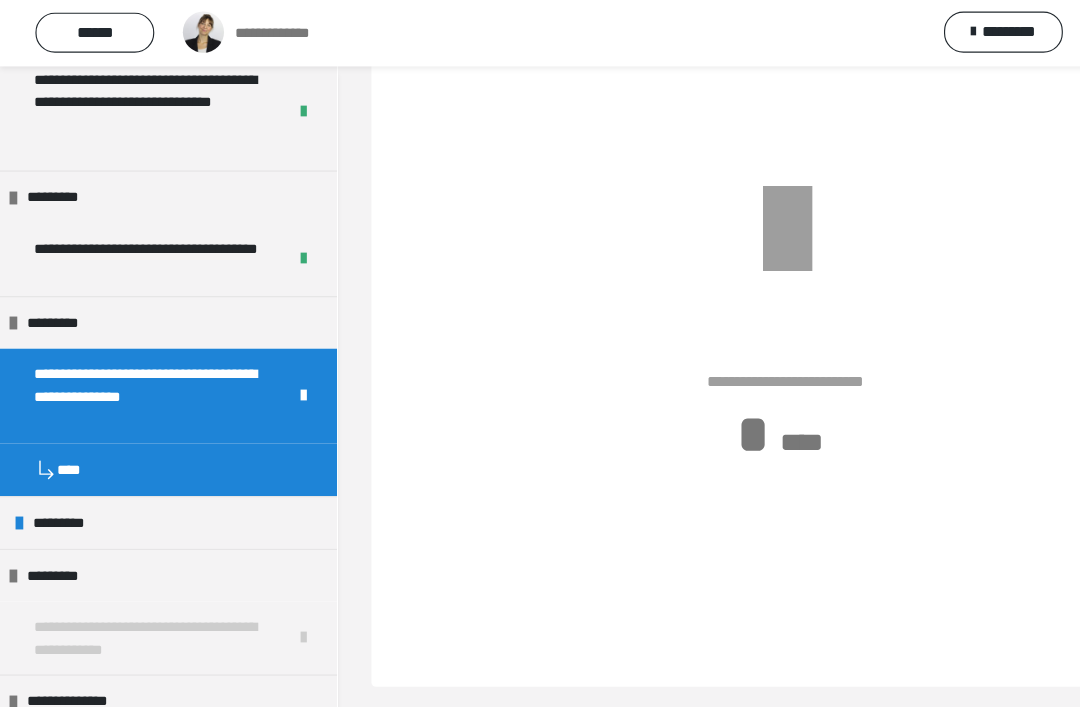 click on "*********" at bounding box center (57, 459) 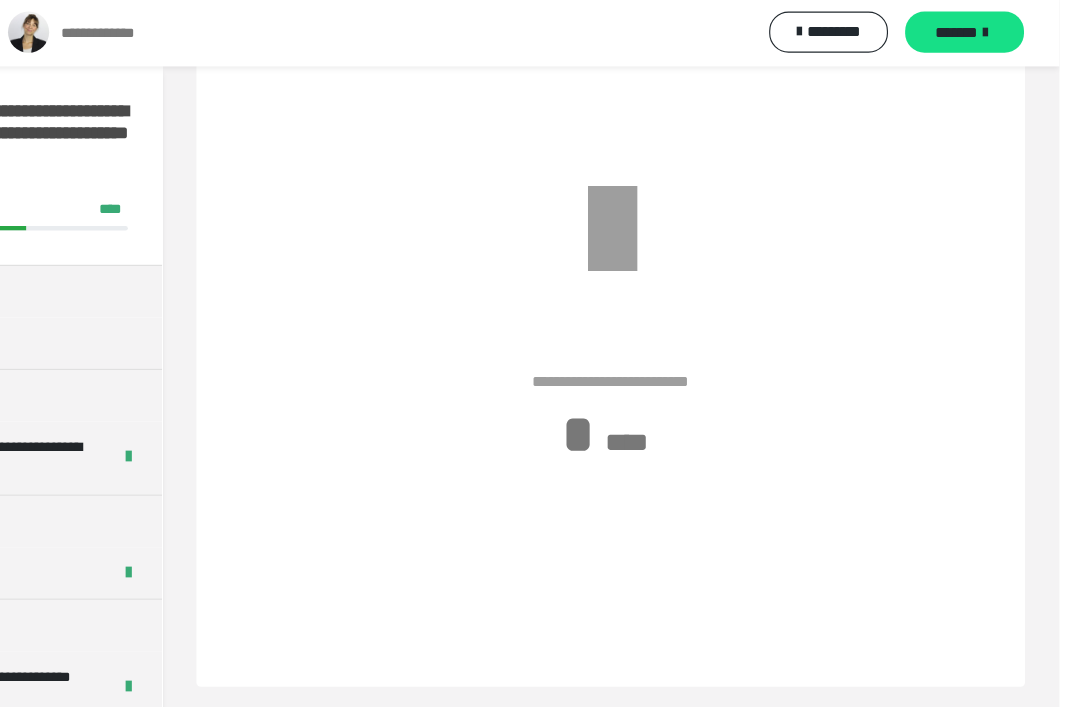 scroll, scrollTop: 0, scrollLeft: 0, axis: both 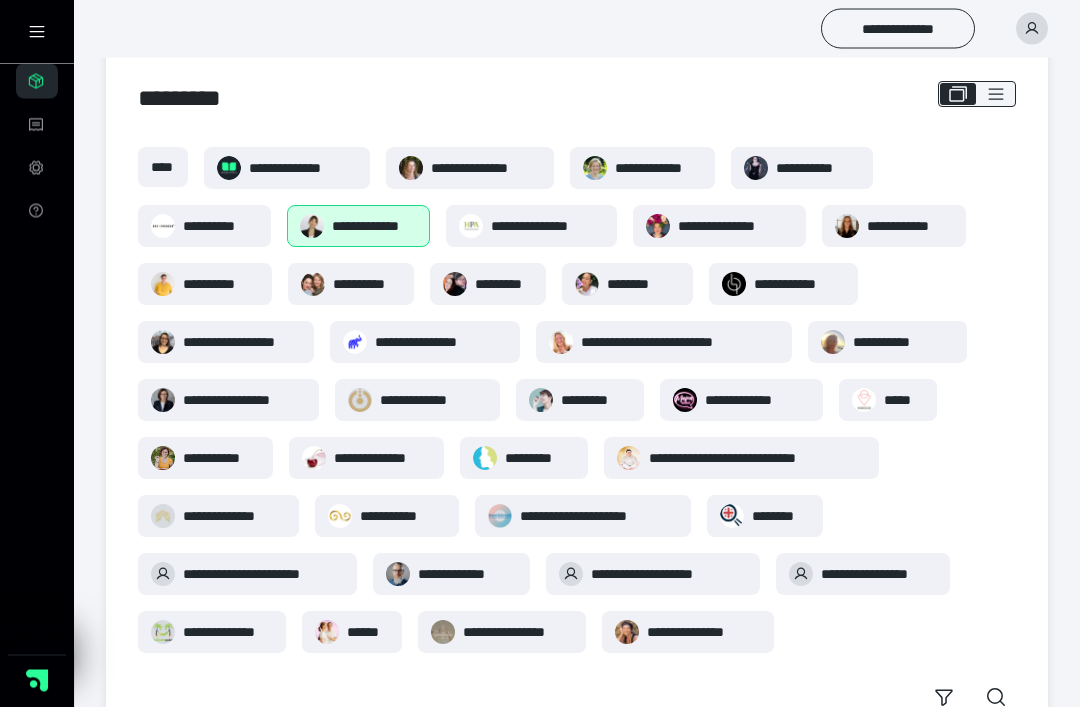 click at bounding box center (312, 227) 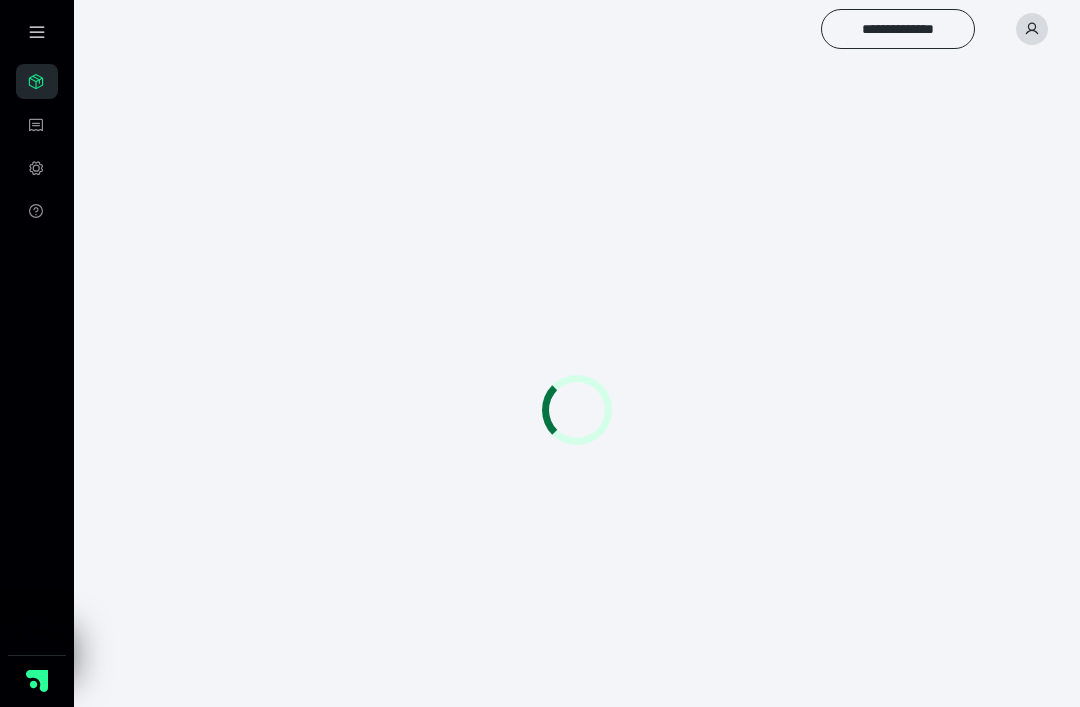 scroll, scrollTop: 0, scrollLeft: 0, axis: both 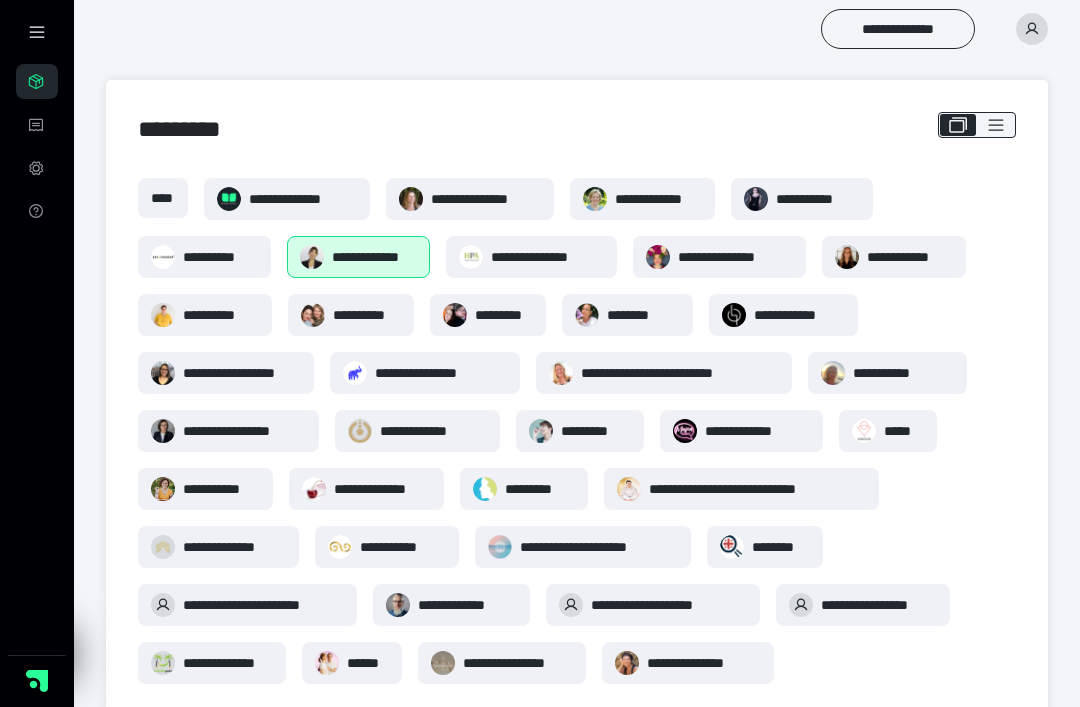 click on "**********" at bounding box center (374, 257) 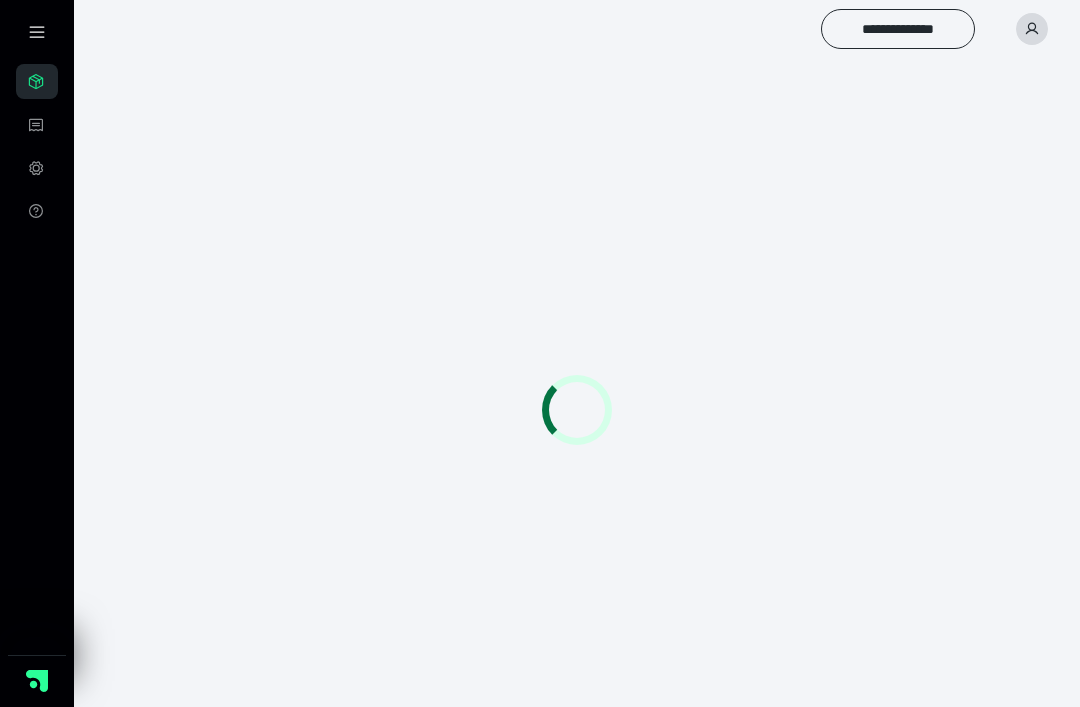 scroll, scrollTop: 0, scrollLeft: 0, axis: both 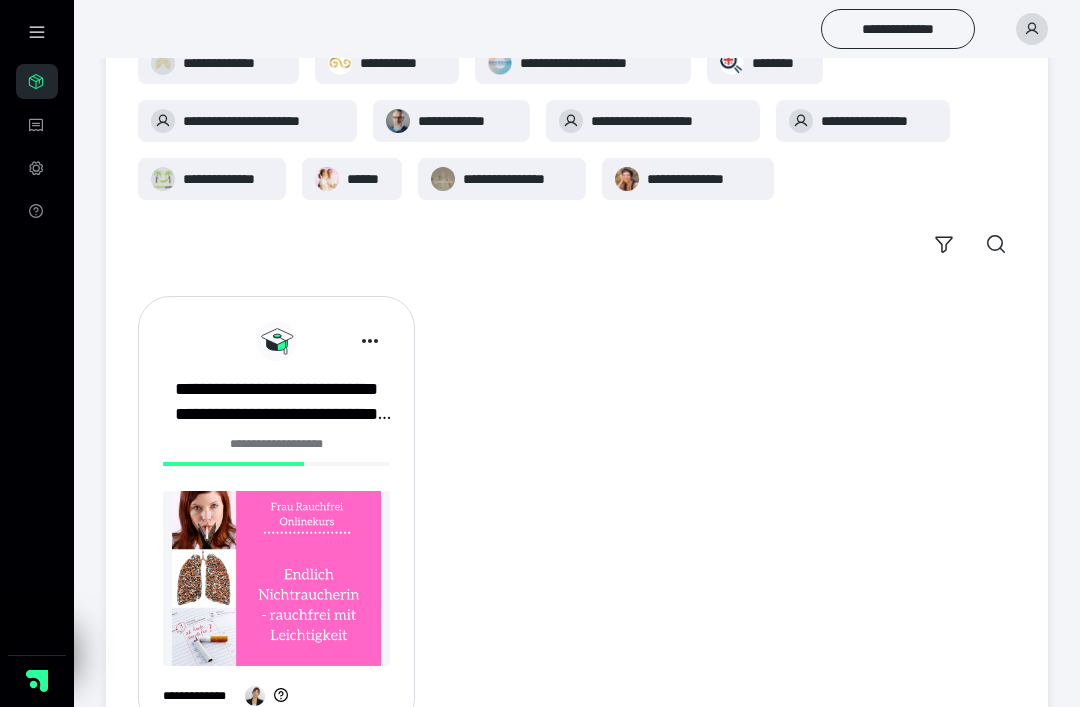 click on "**********" at bounding box center (276, 444) 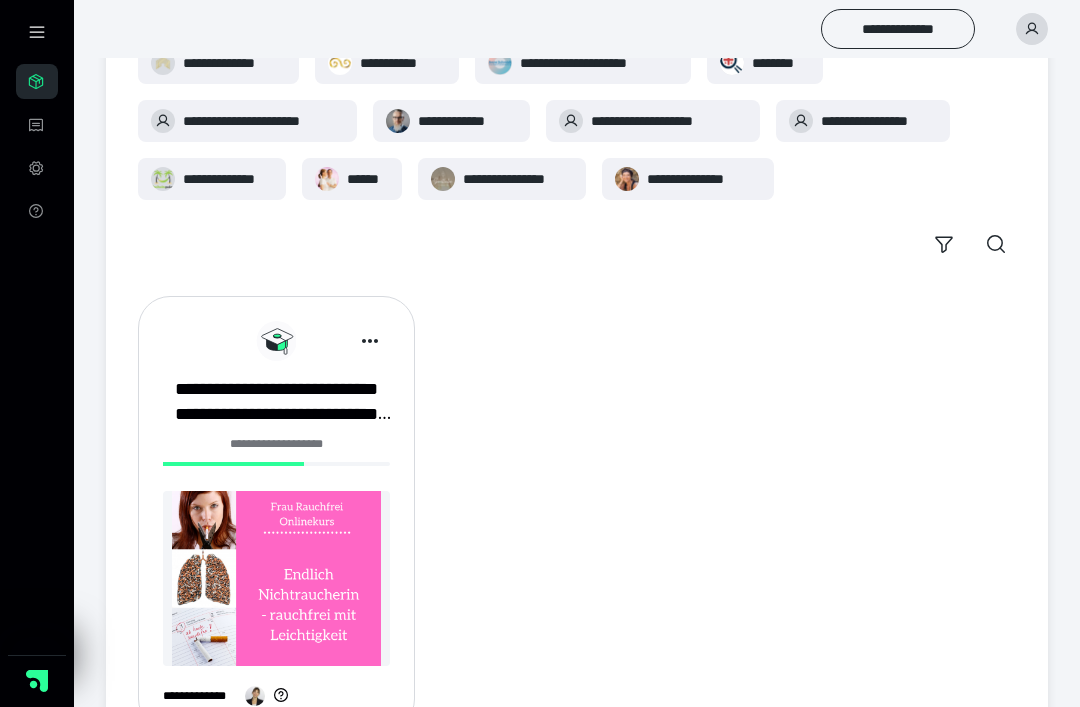 click on "**********" at bounding box center (276, 444) 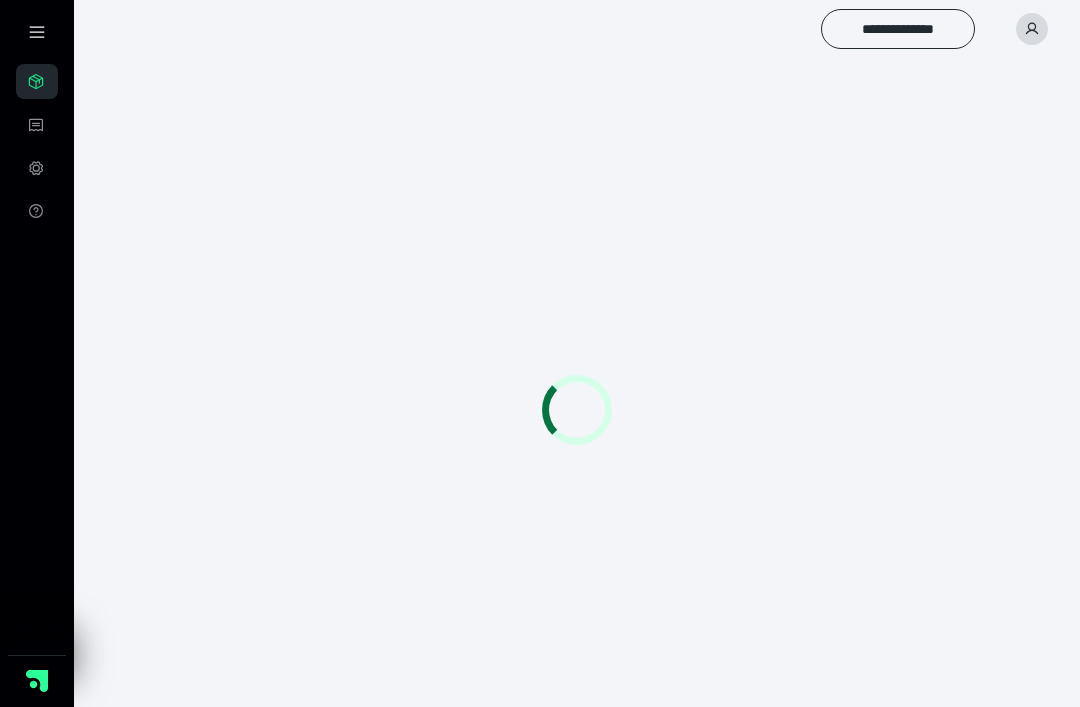 scroll, scrollTop: 0, scrollLeft: 0, axis: both 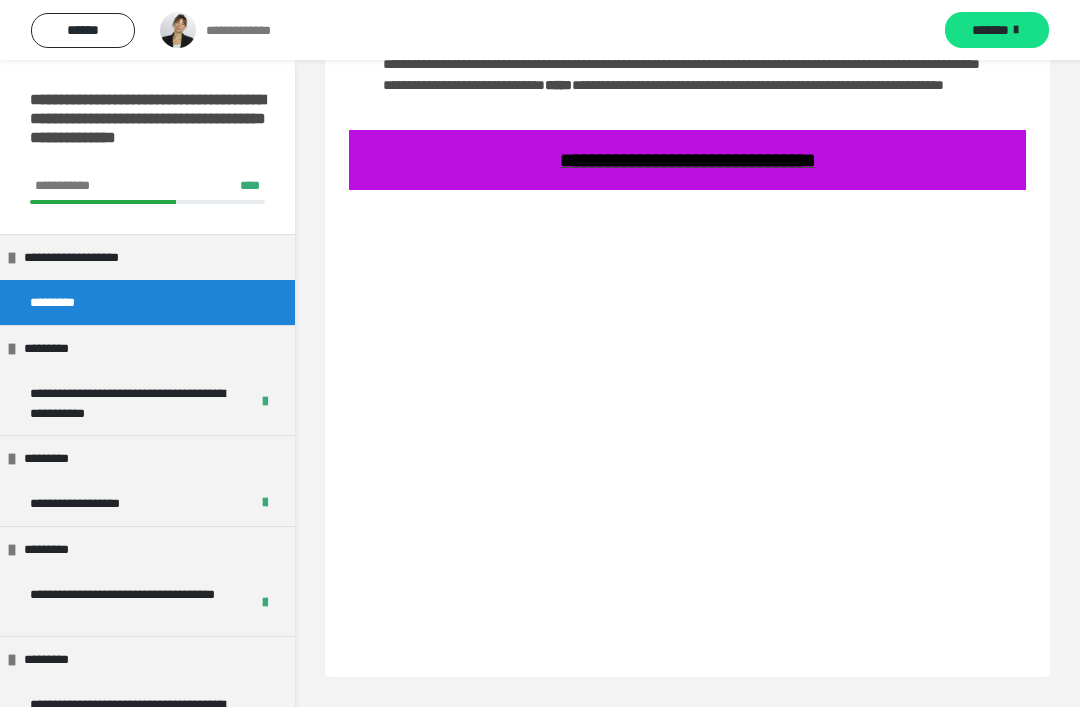click on "*******" at bounding box center [990, 30] 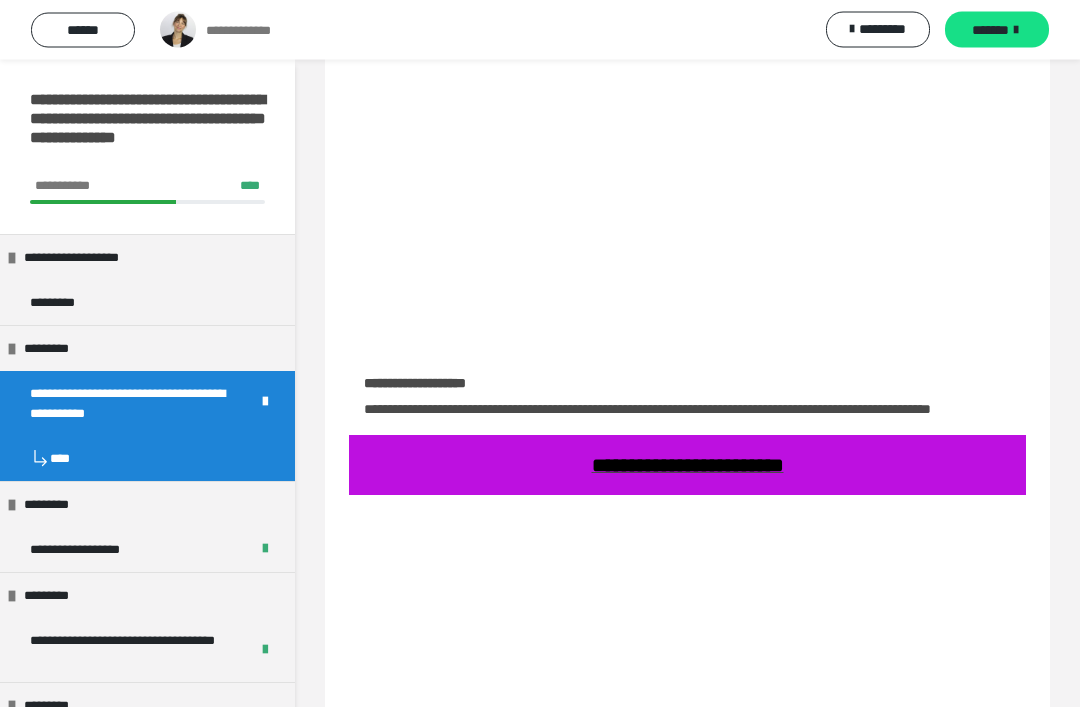 scroll, scrollTop: 921, scrollLeft: 0, axis: vertical 